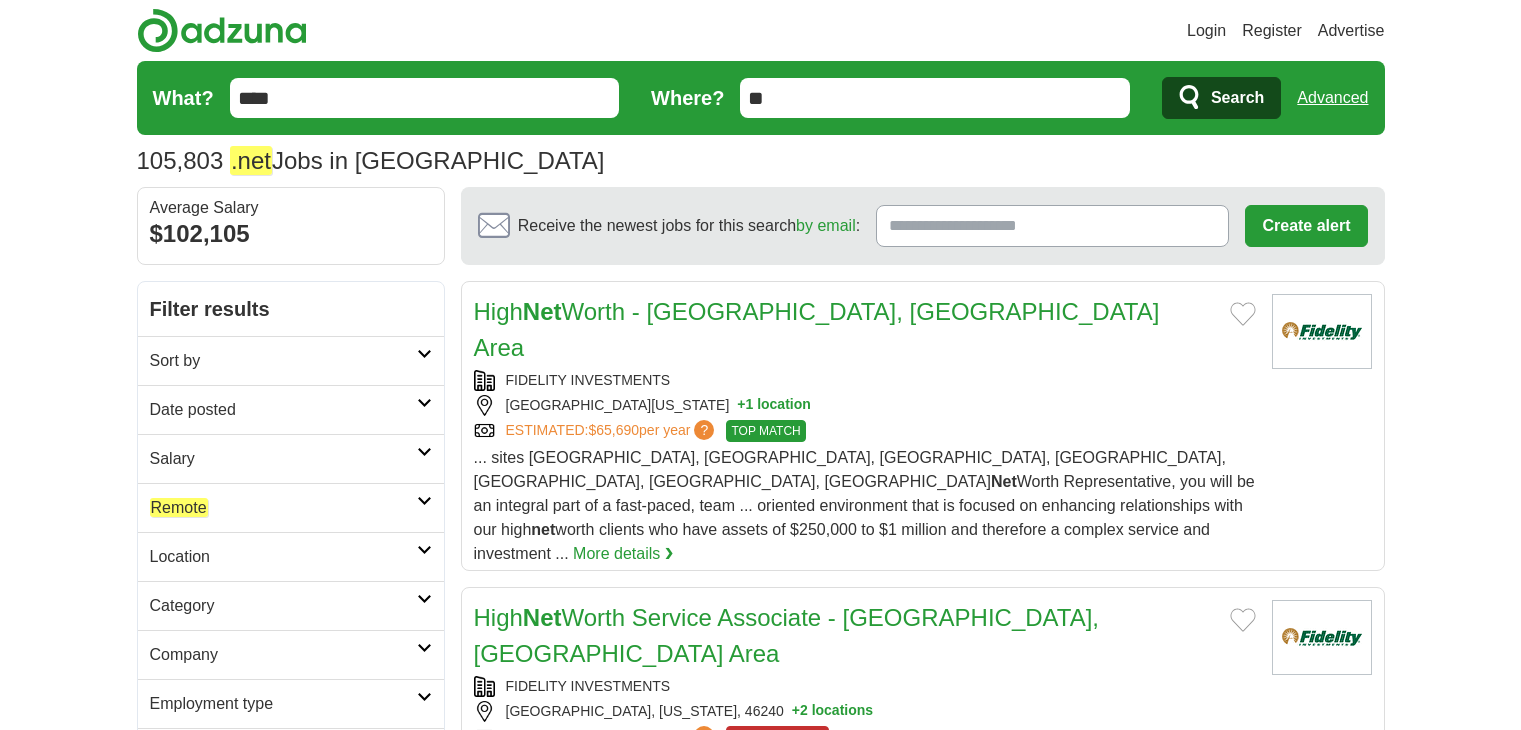 scroll, scrollTop: 0, scrollLeft: 0, axis: both 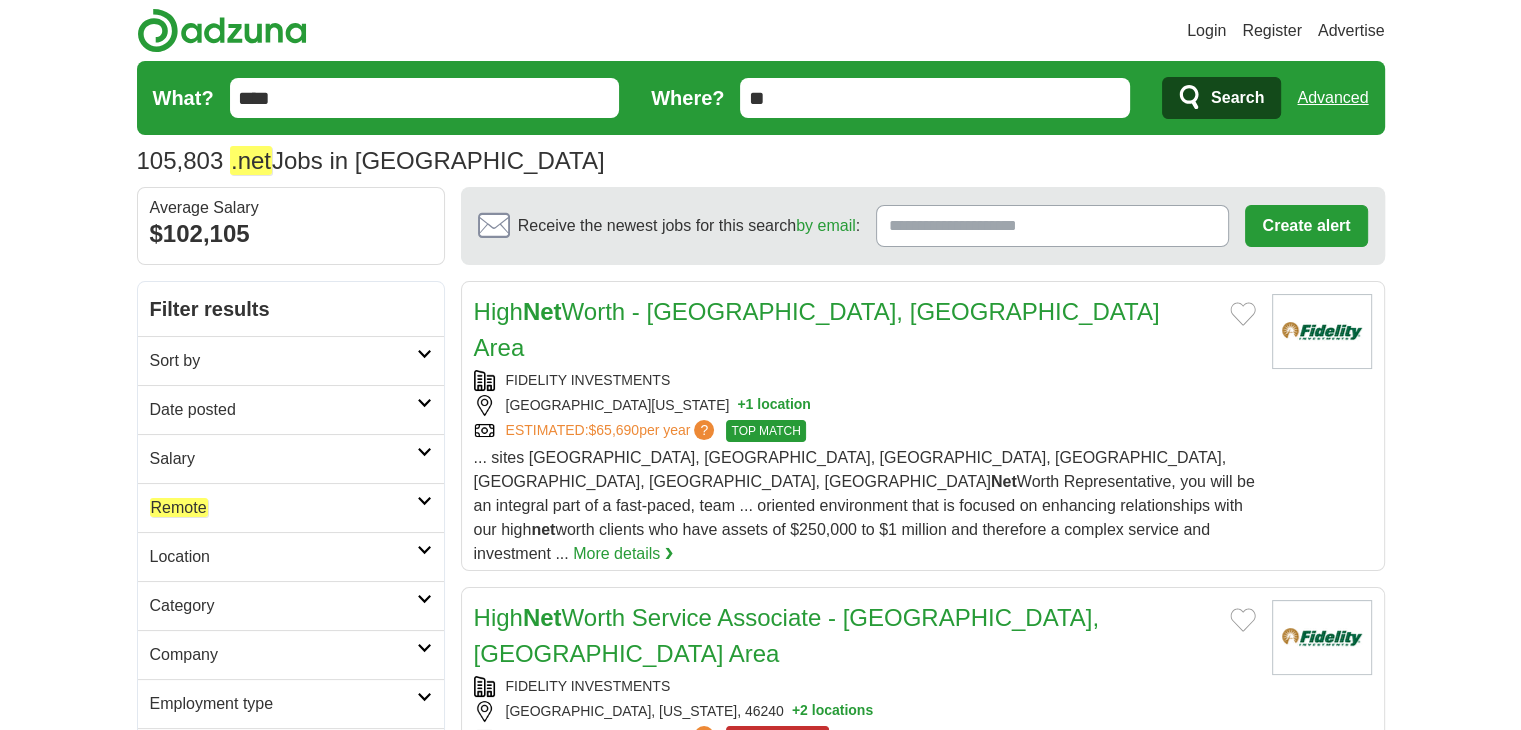 click on "Remote" 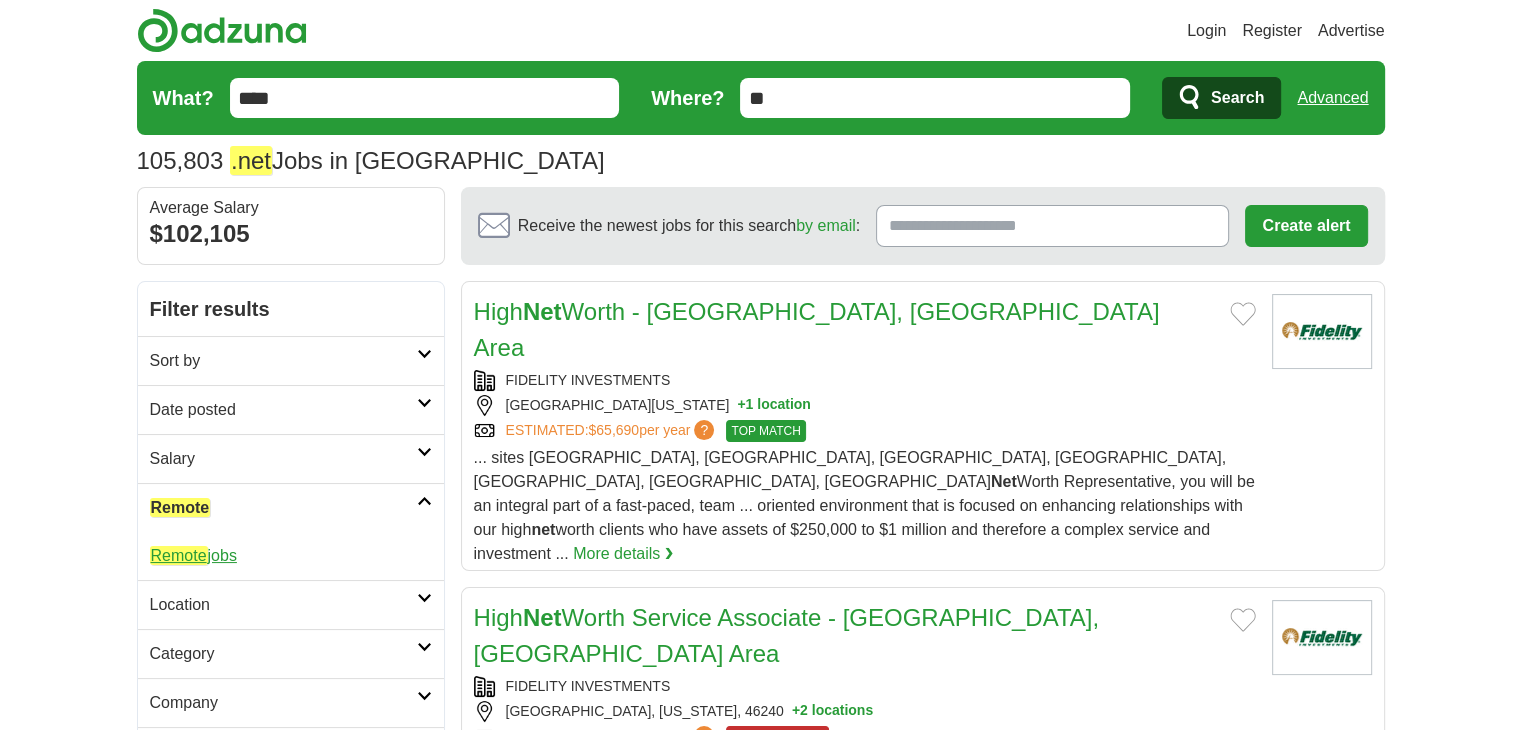 click on "Remote  jobs" at bounding box center (193, 555) 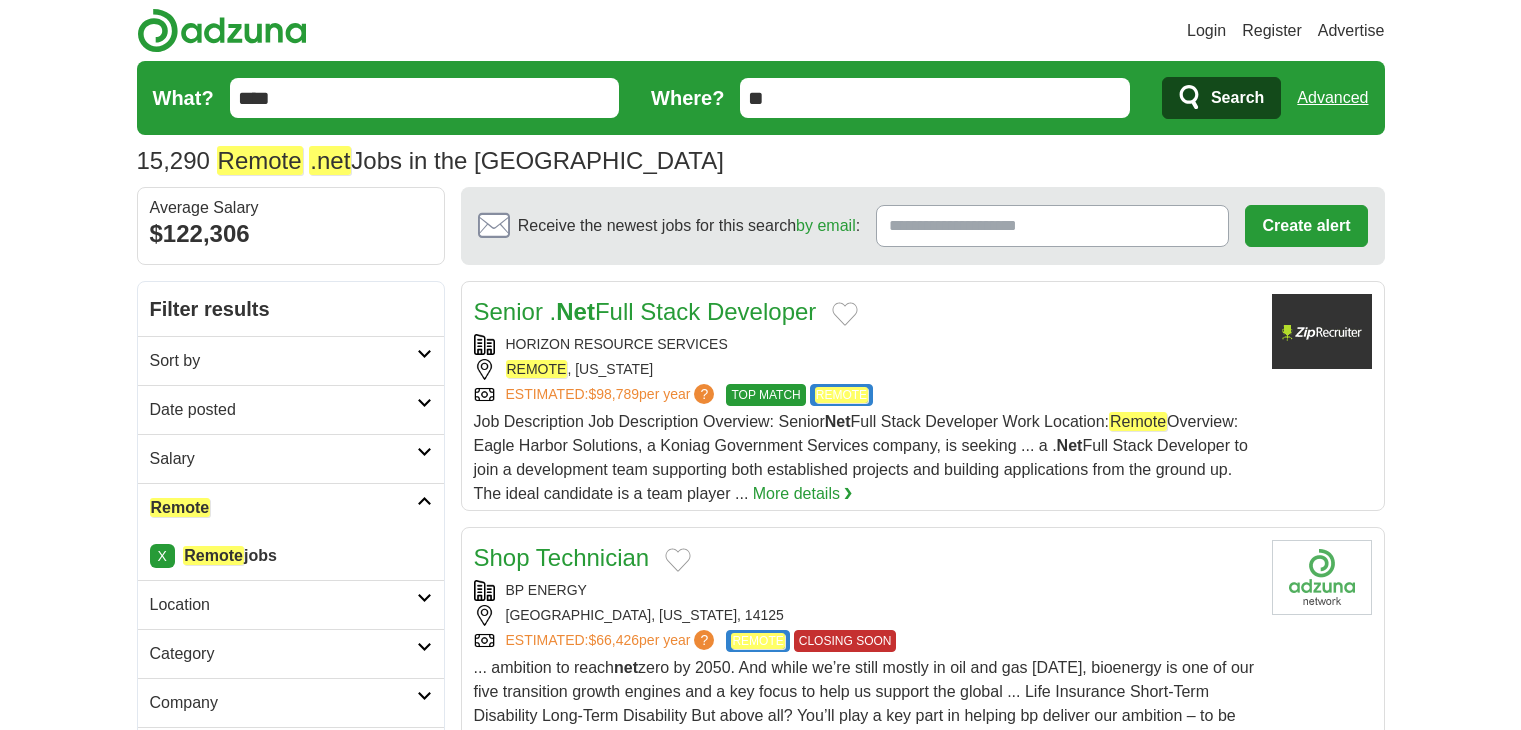 scroll, scrollTop: 0, scrollLeft: 0, axis: both 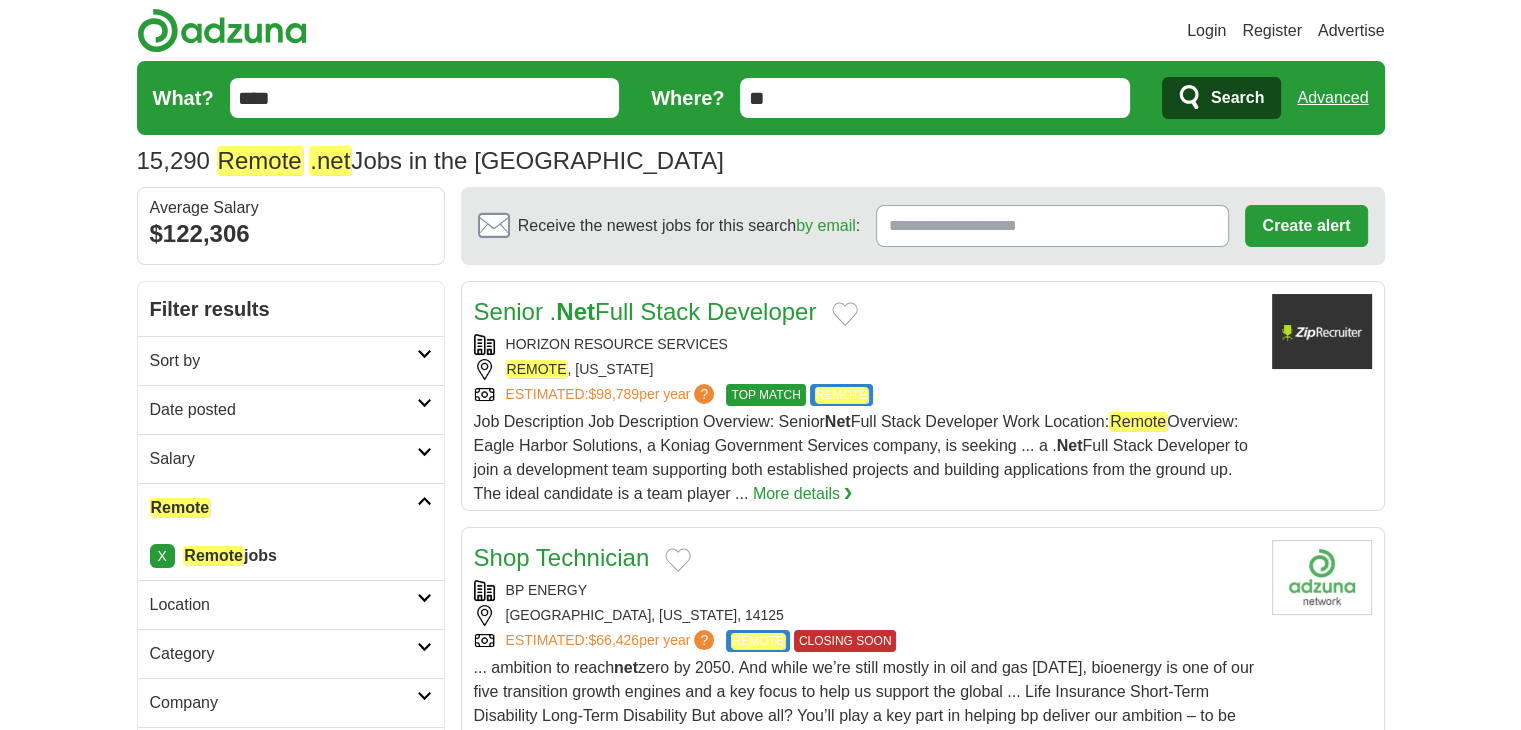 click on "Date posted" at bounding box center (283, 410) 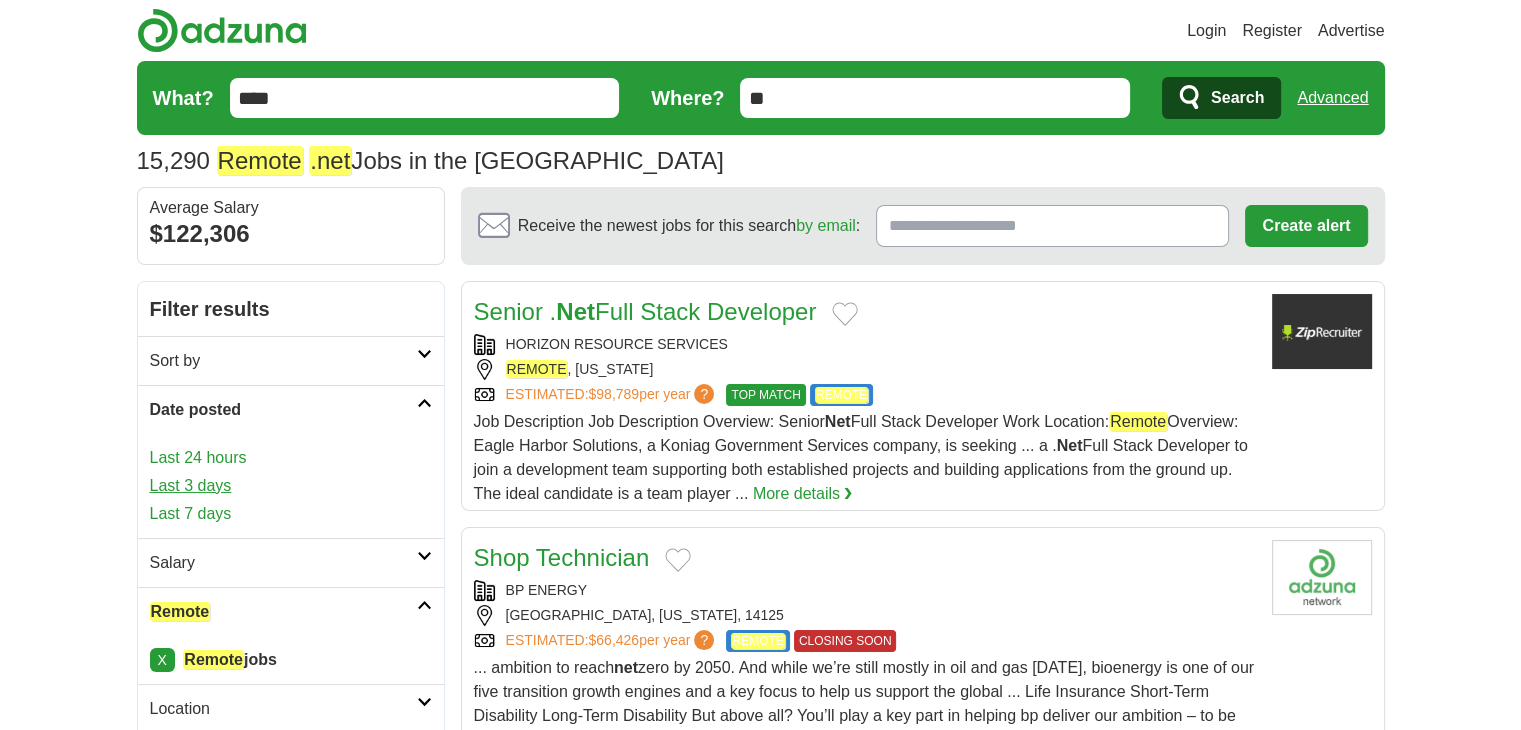 click on "Last 3 days" at bounding box center [291, 486] 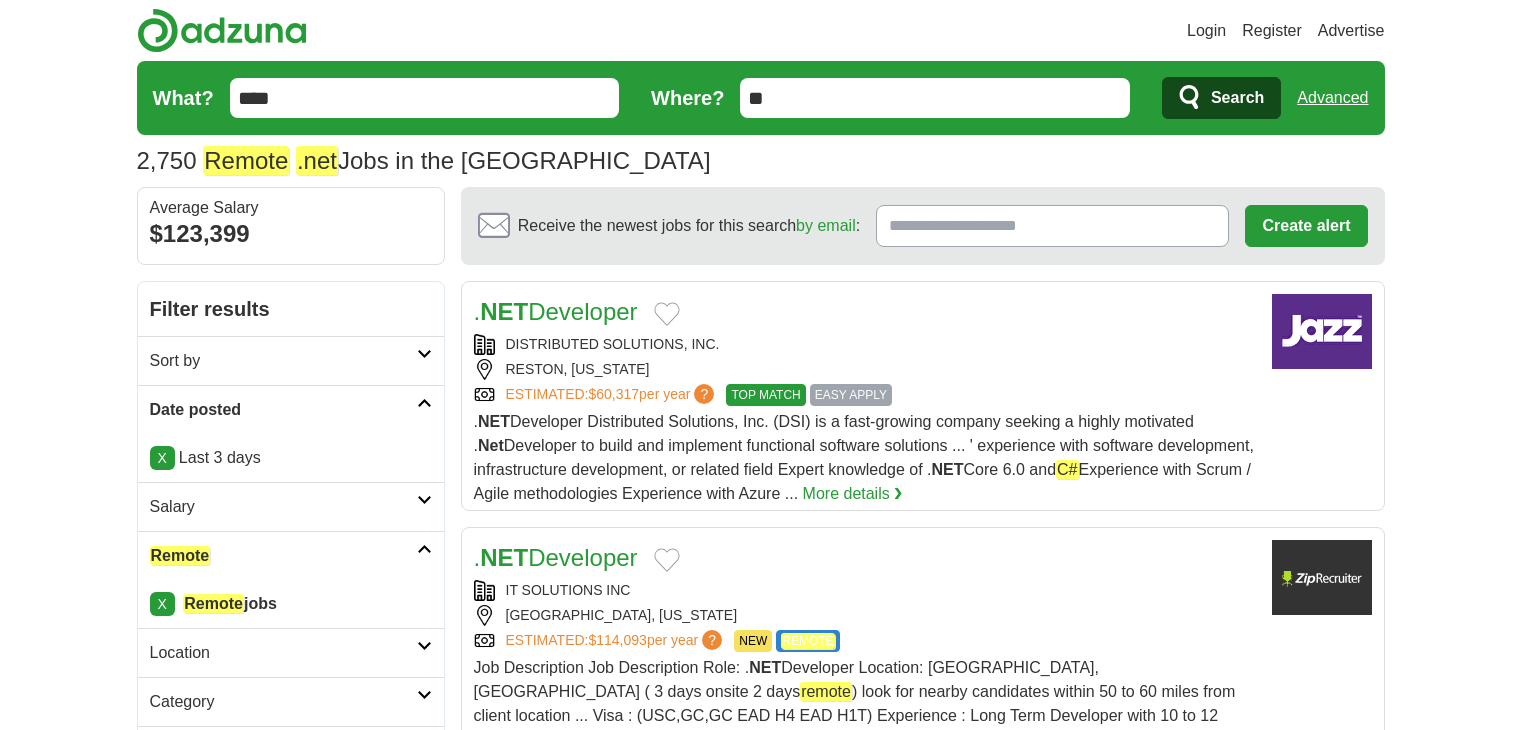 scroll, scrollTop: 0, scrollLeft: 0, axis: both 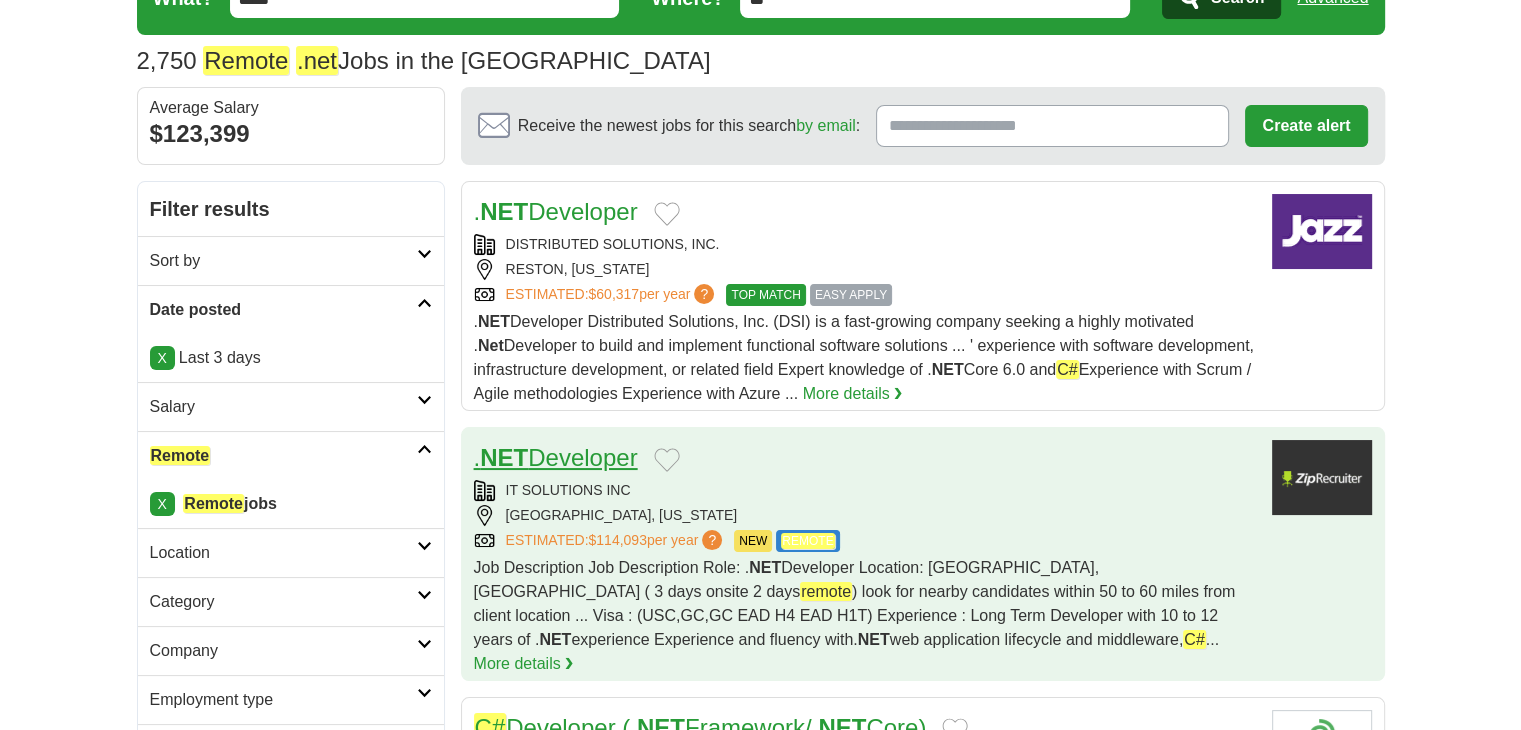 click on ". NET  Developer" at bounding box center (556, 457) 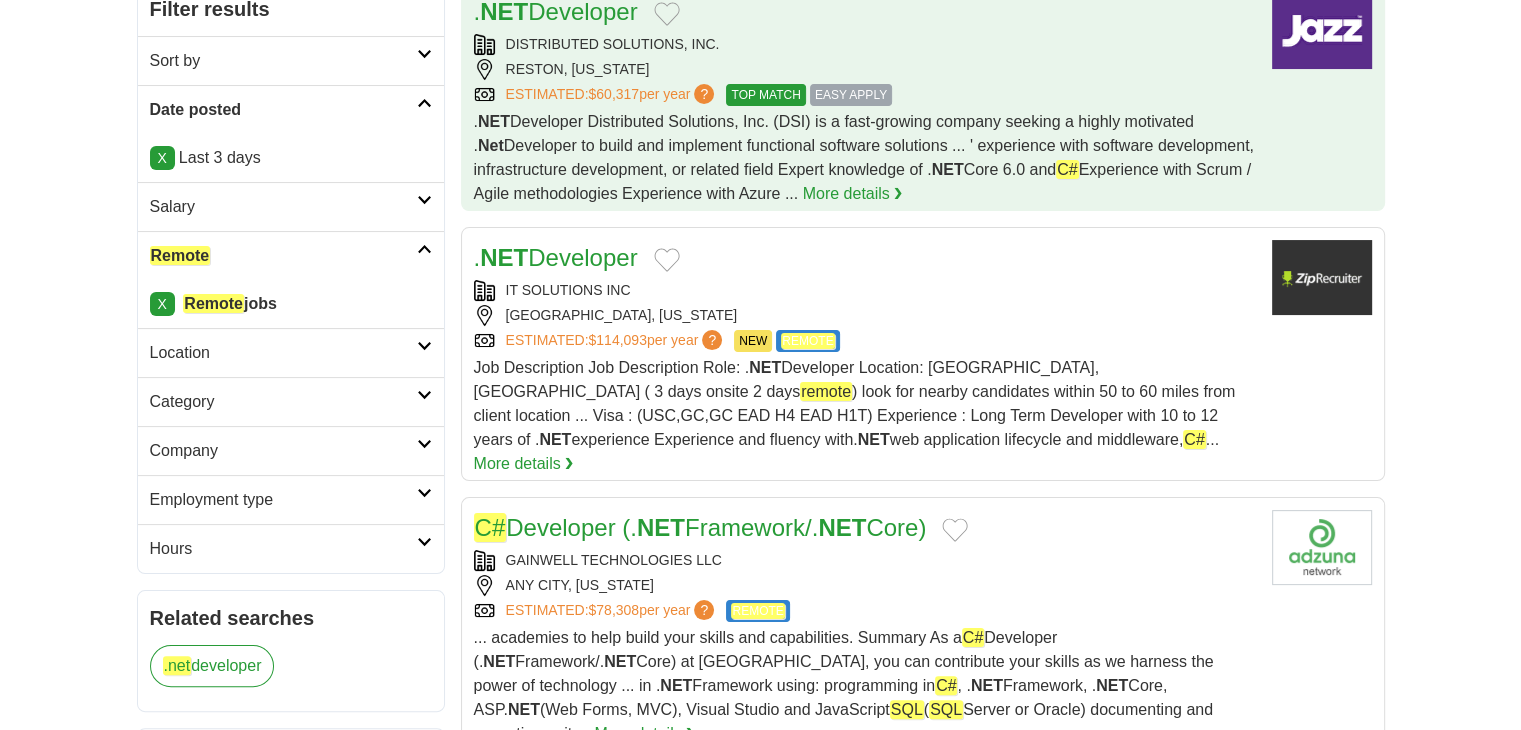 scroll, scrollTop: 400, scrollLeft: 0, axis: vertical 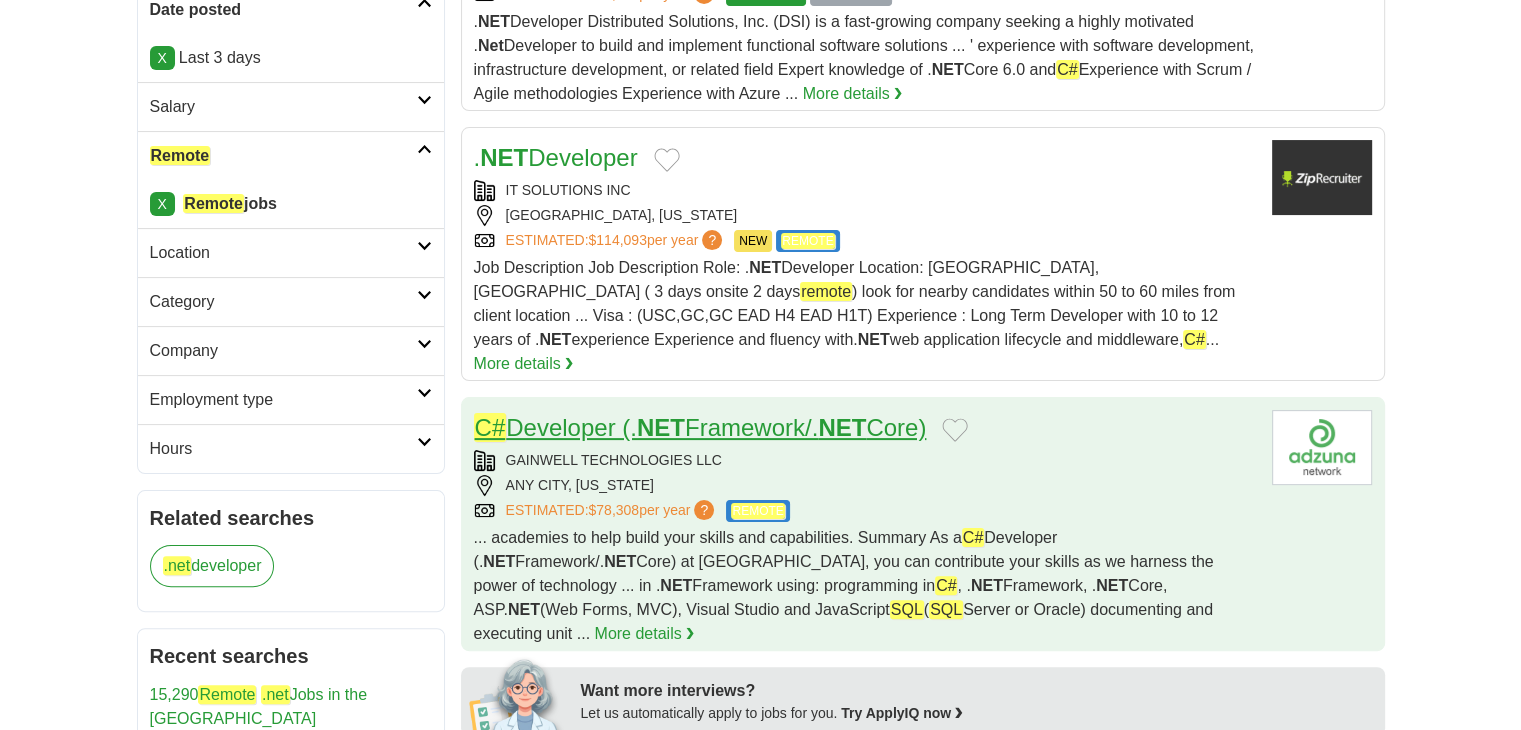 click on "C#  Developer (. NET  Framework/. NET  Core)" at bounding box center [700, 427] 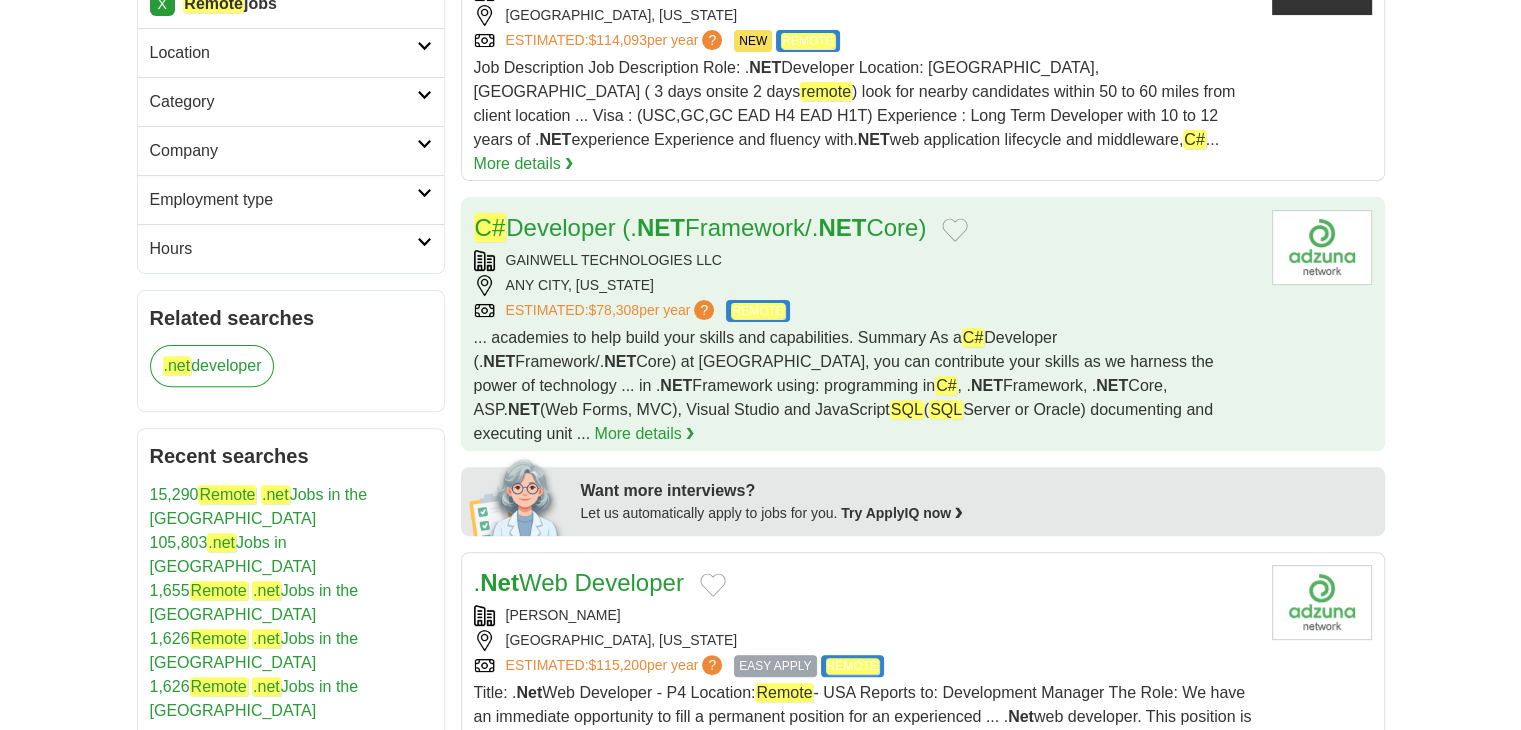 scroll, scrollTop: 700, scrollLeft: 0, axis: vertical 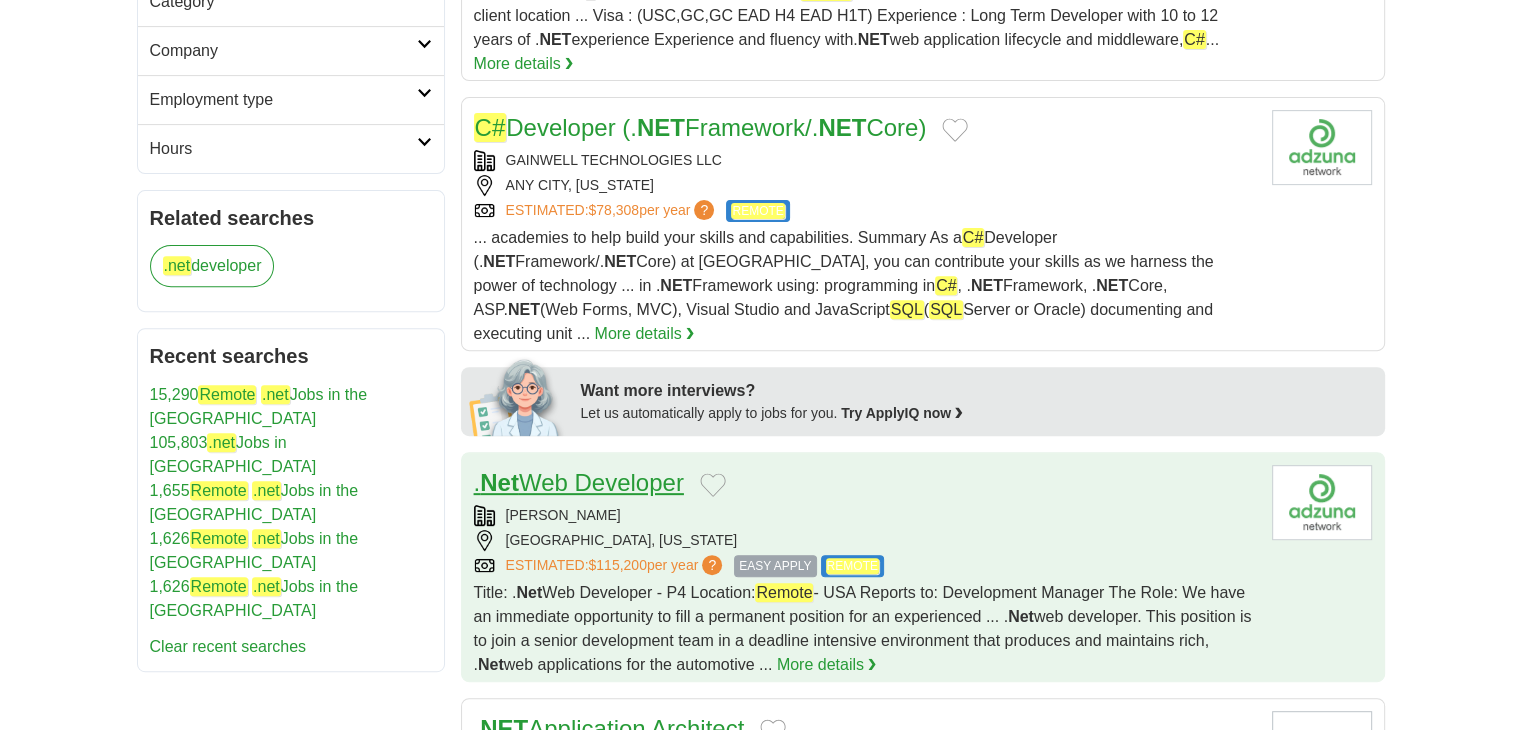 click on ". Net  Web Developer" at bounding box center [579, 482] 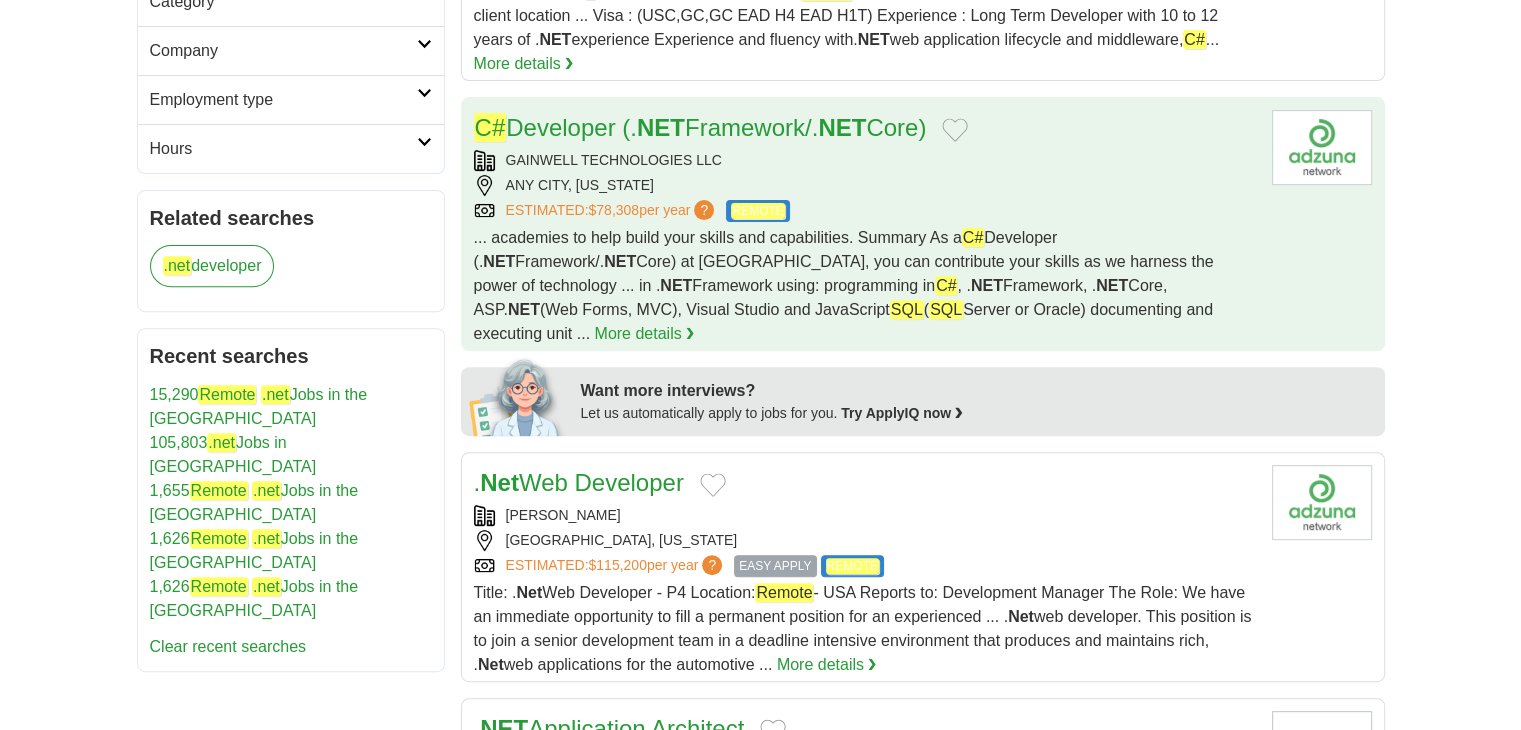 scroll, scrollTop: 900, scrollLeft: 0, axis: vertical 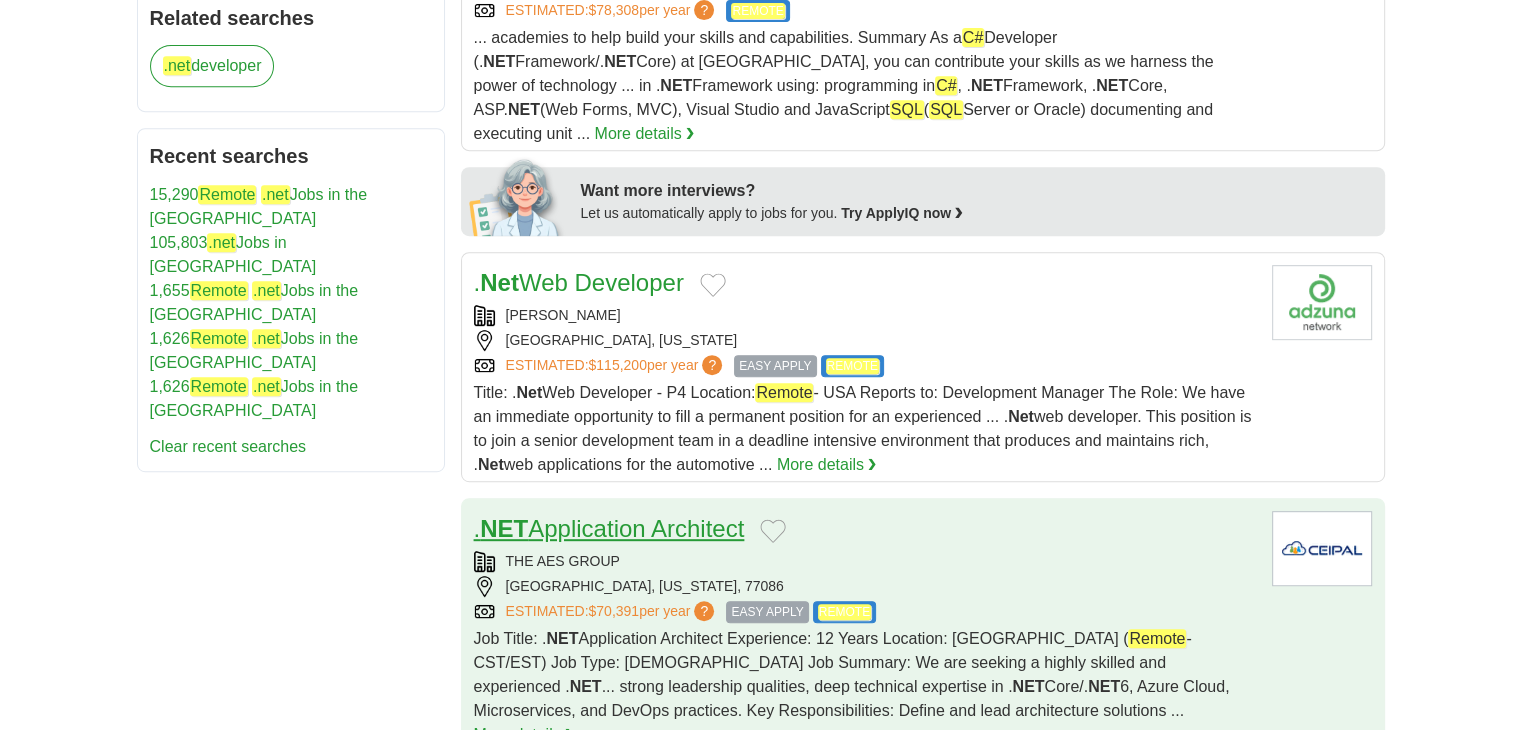 click on ". NET  Application Architect" at bounding box center [609, 528] 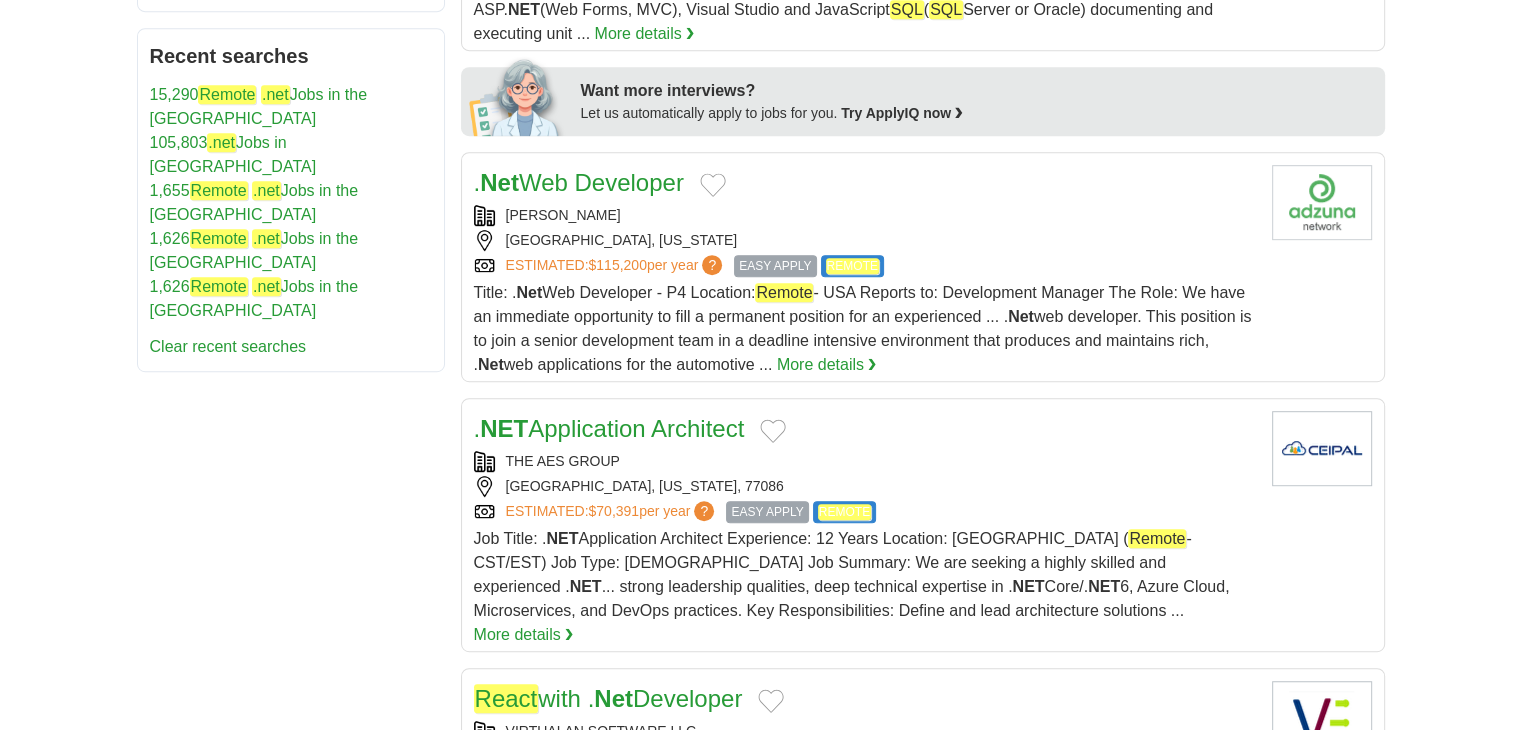 scroll, scrollTop: 1100, scrollLeft: 0, axis: vertical 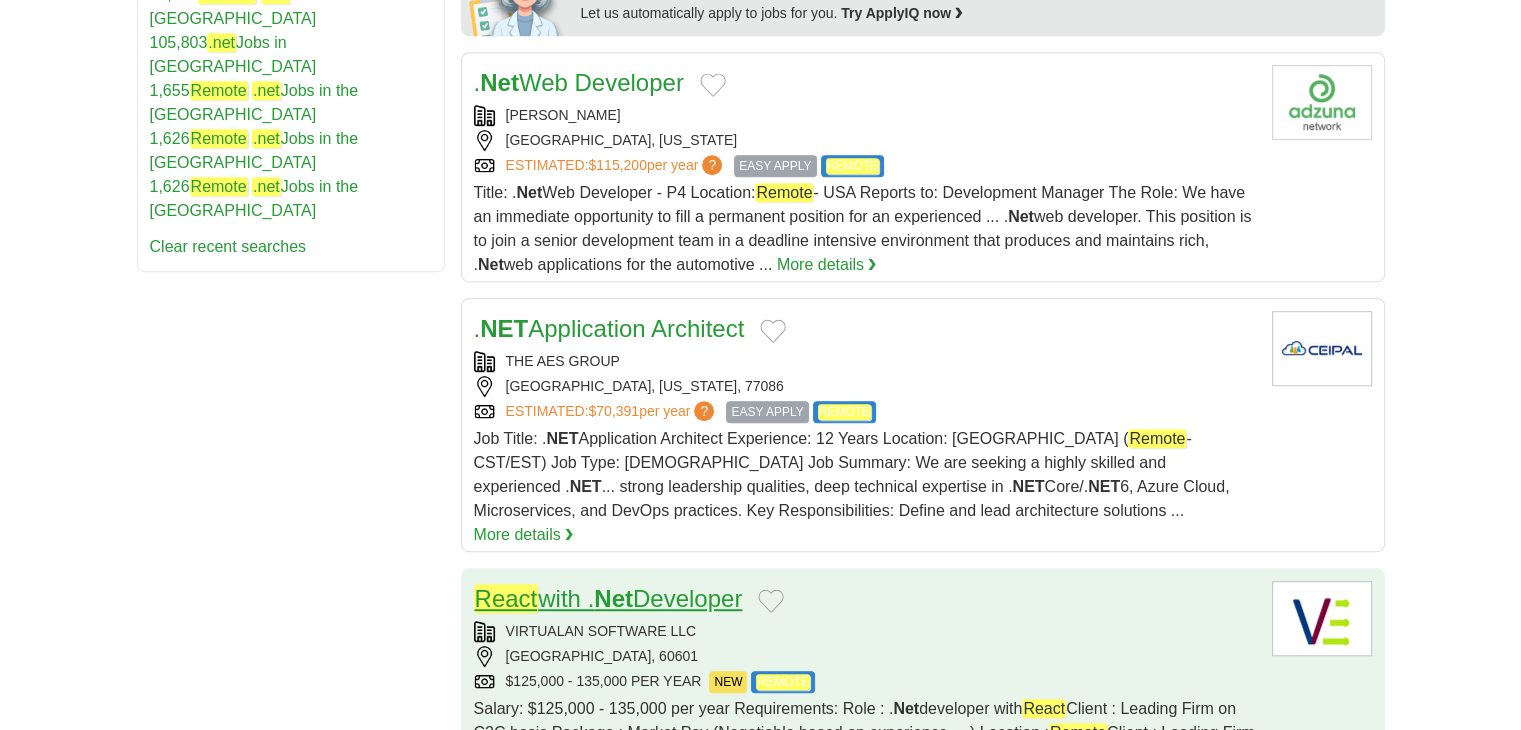 click on "Net" at bounding box center [613, 598] 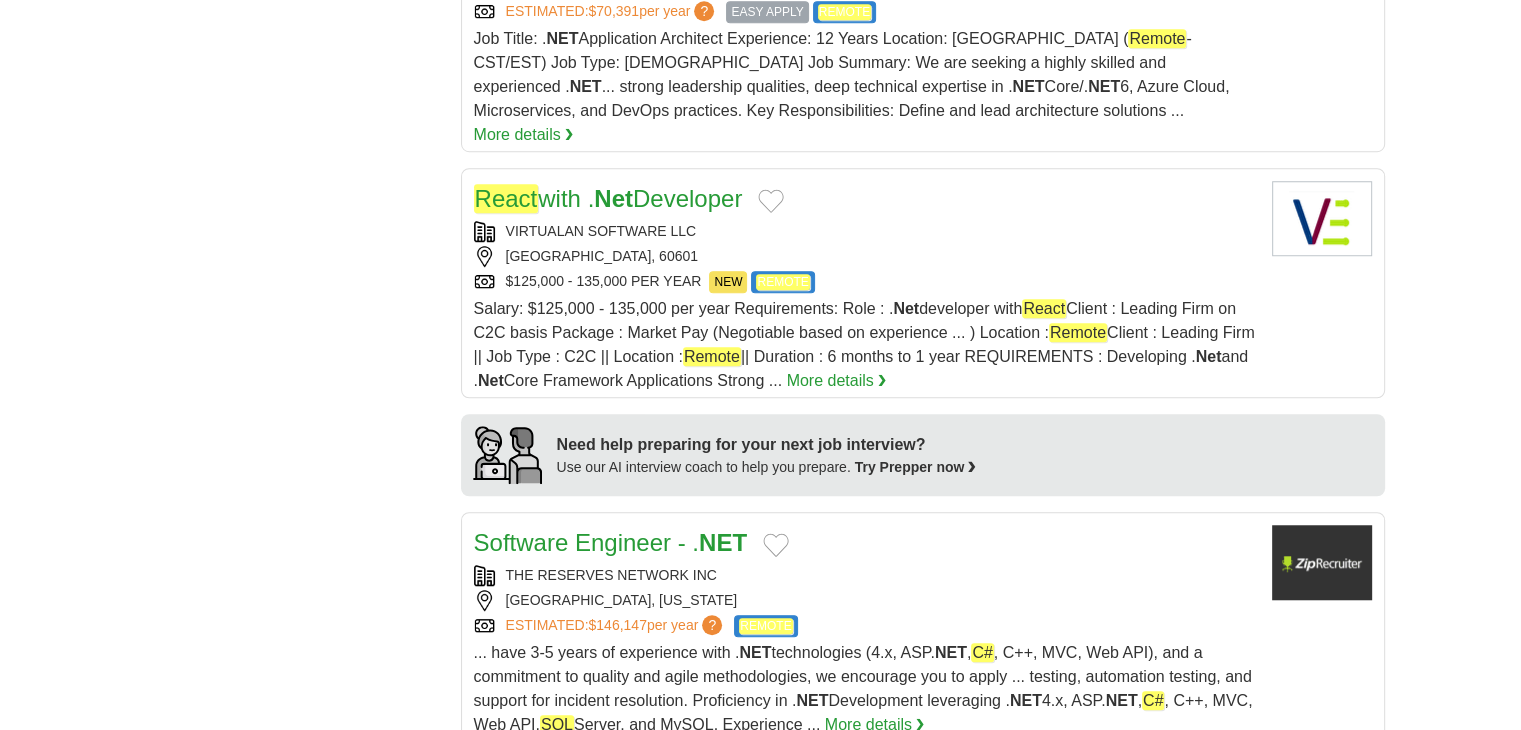 scroll, scrollTop: 1600, scrollLeft: 0, axis: vertical 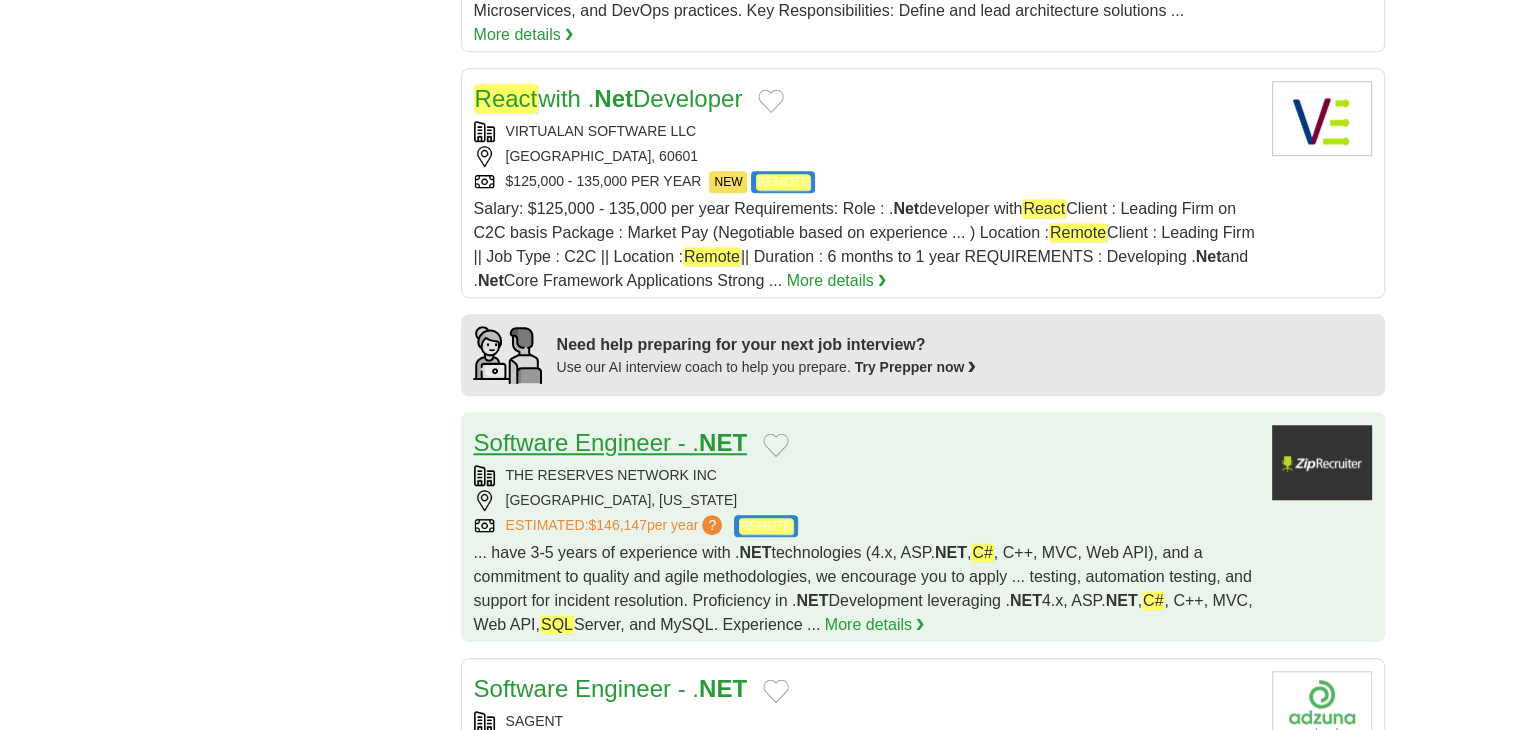click on "Software Engineer - . NET" at bounding box center [610, 442] 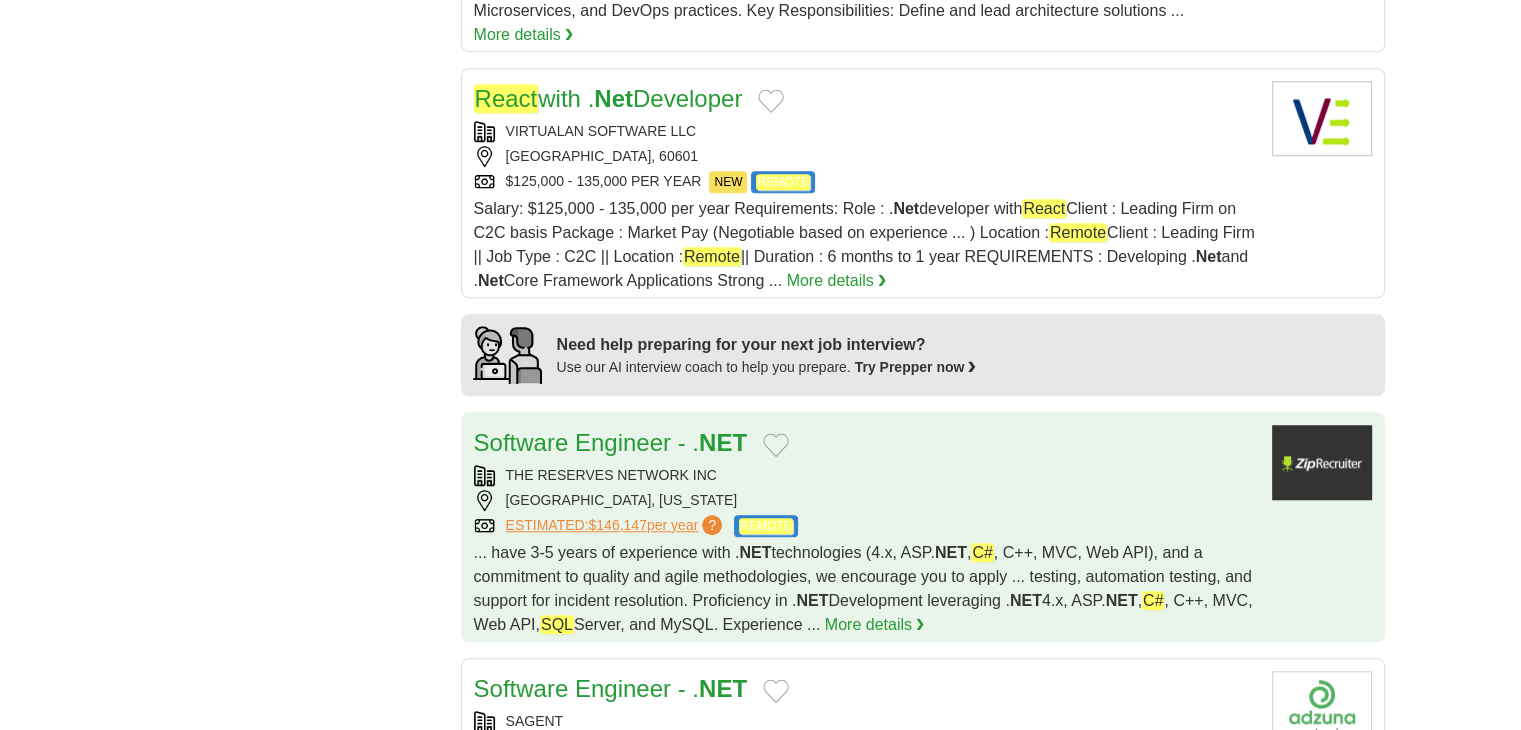 scroll, scrollTop: 1800, scrollLeft: 0, axis: vertical 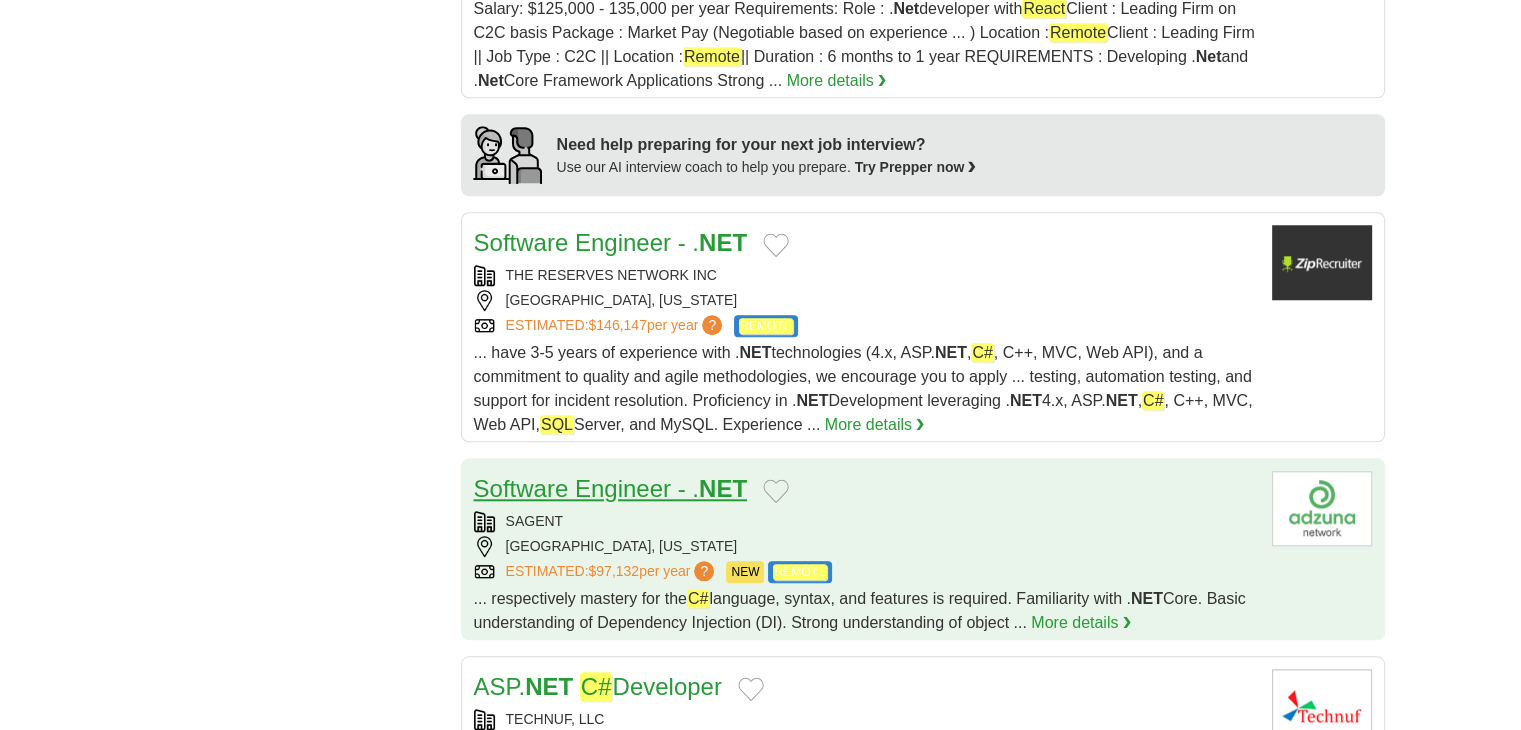 click on "Software Engineer - . NET" at bounding box center (610, 488) 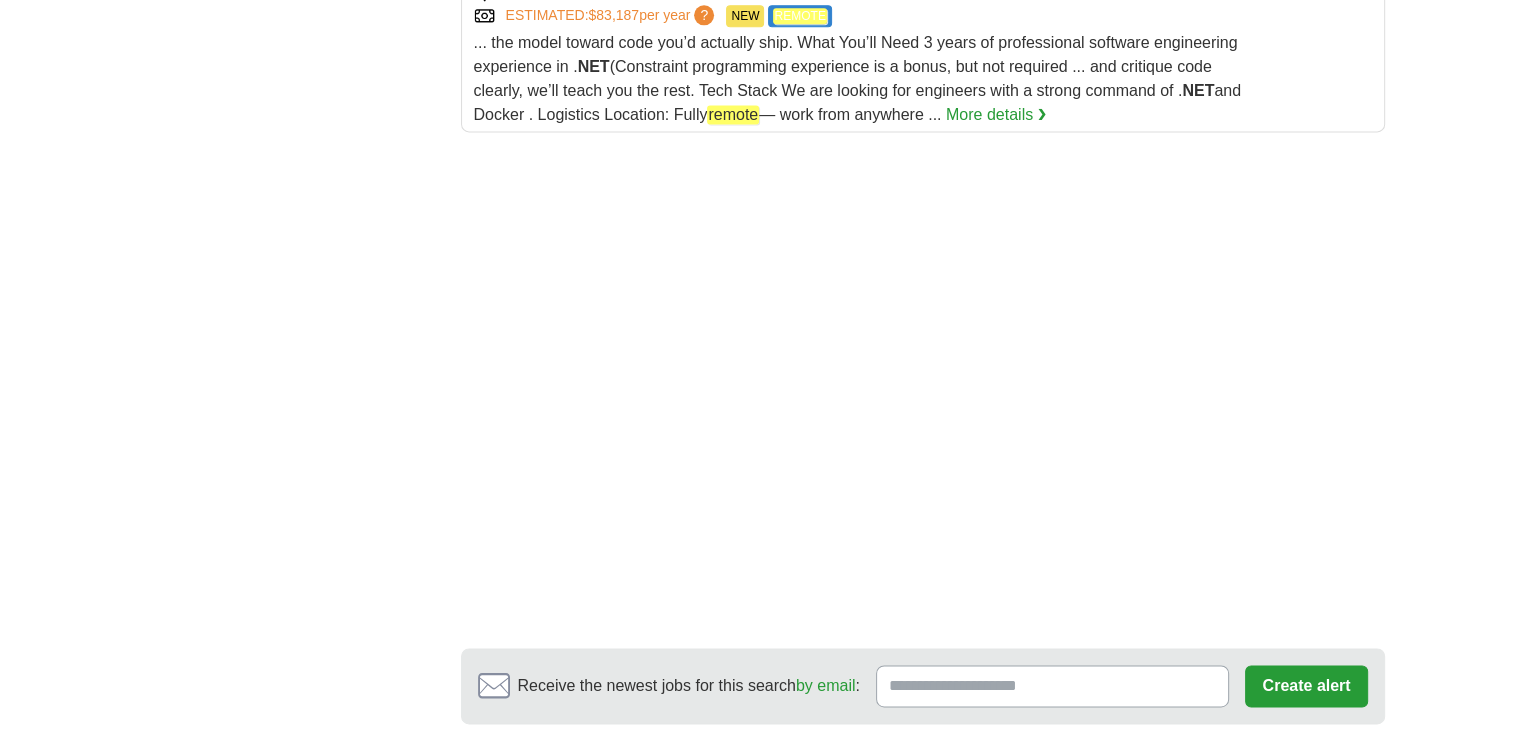 scroll, scrollTop: 2900, scrollLeft: 0, axis: vertical 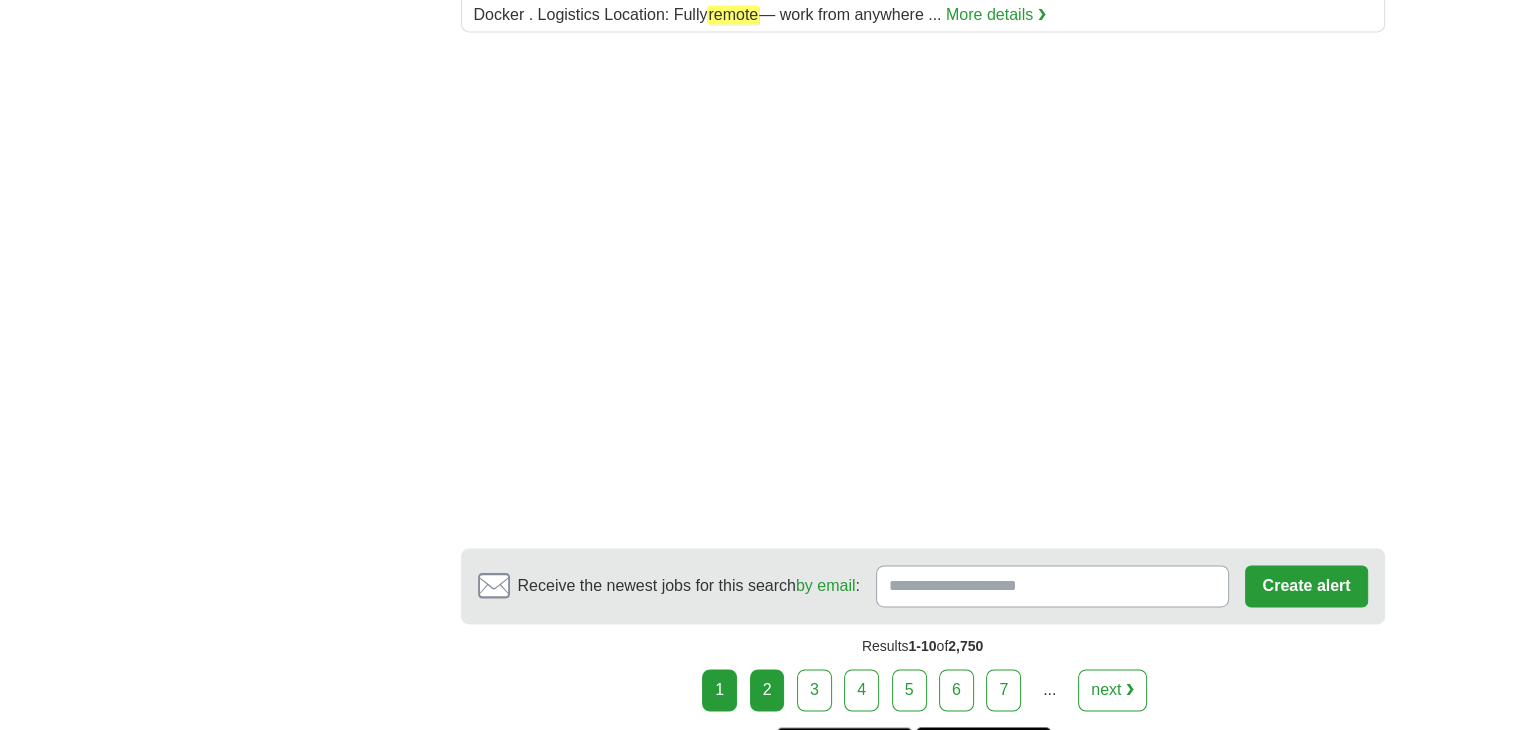 click on "2" at bounding box center [767, 690] 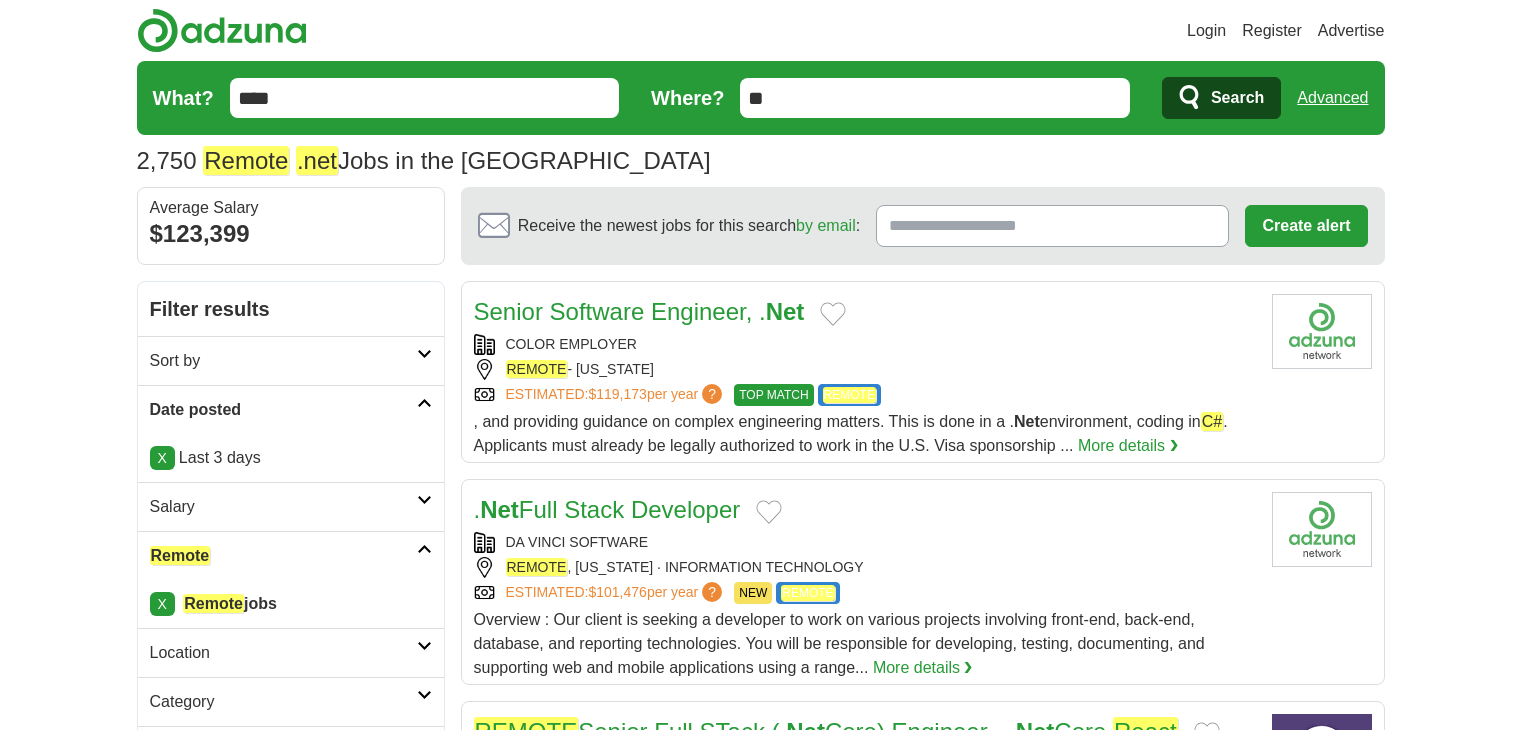scroll, scrollTop: 0, scrollLeft: 0, axis: both 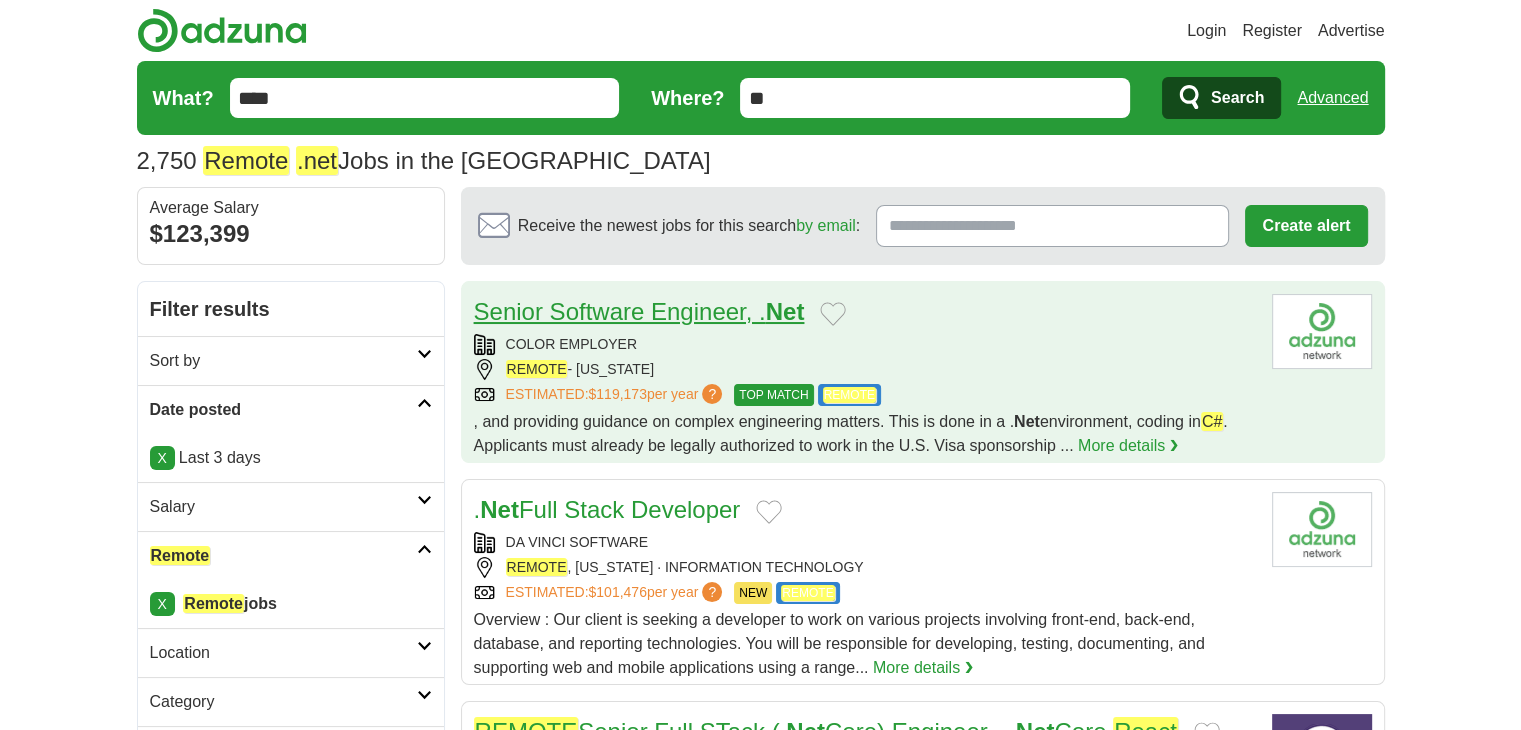 click on "Senior Software Engineer, . Net" at bounding box center [639, 311] 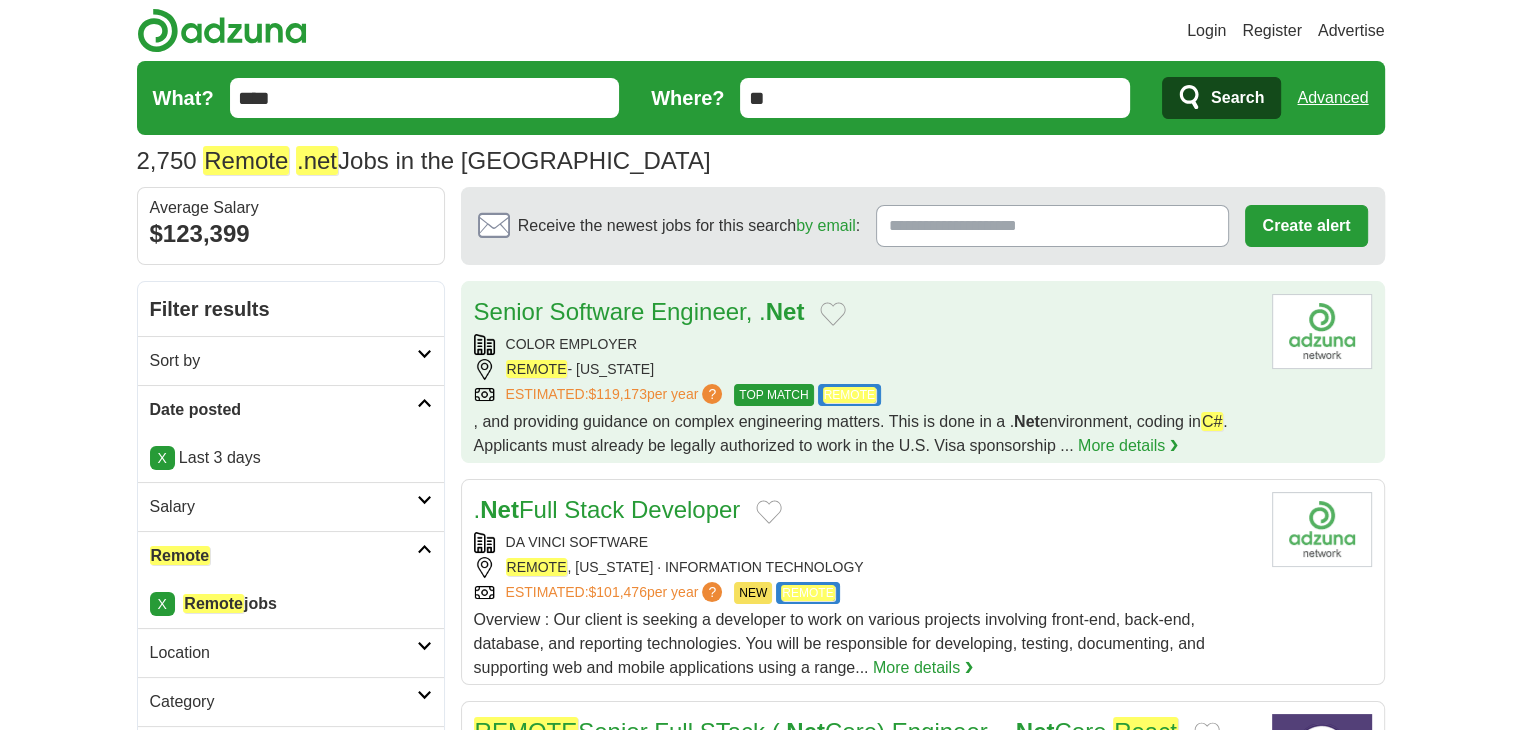 scroll, scrollTop: 100, scrollLeft: 0, axis: vertical 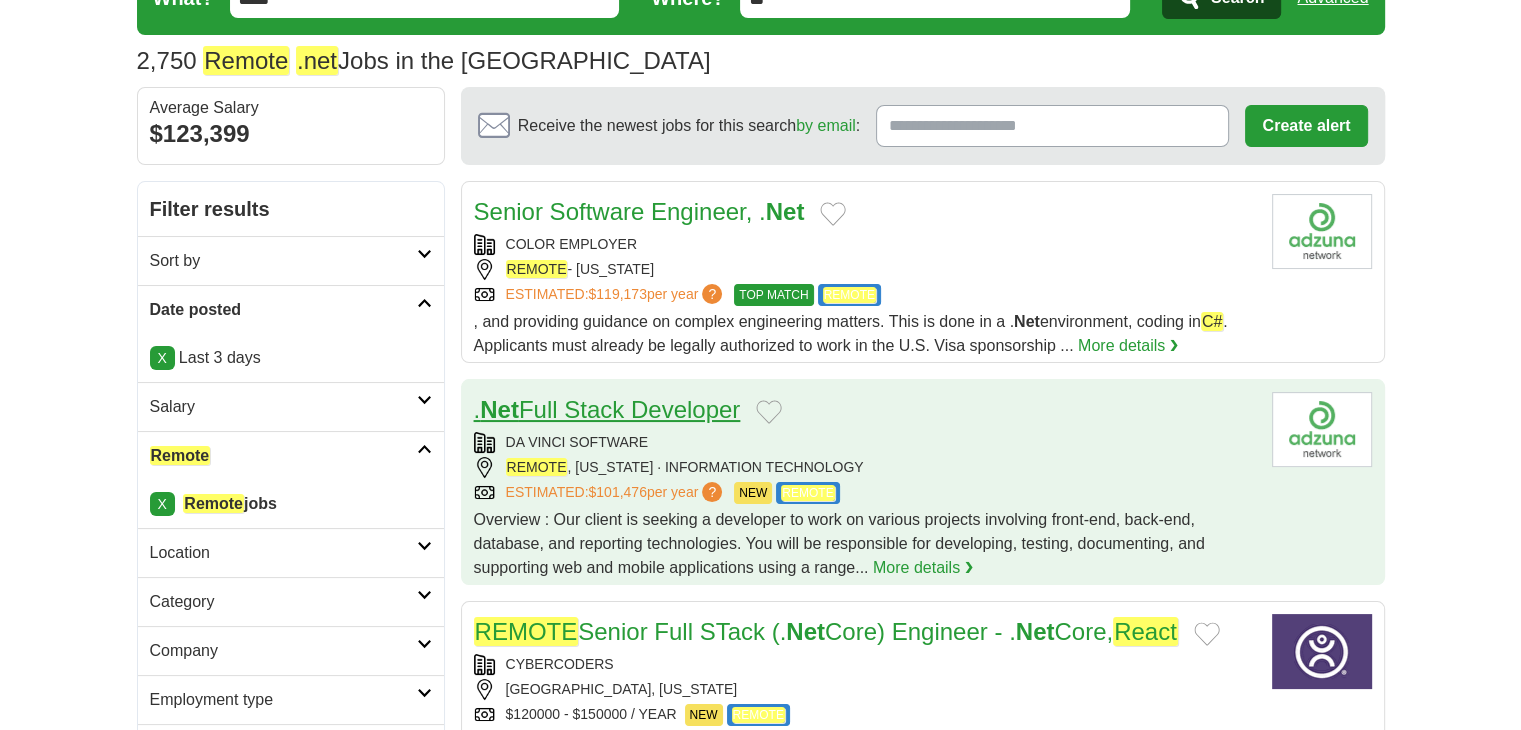 click on ". Net  Full Stack Developer" at bounding box center (607, 409) 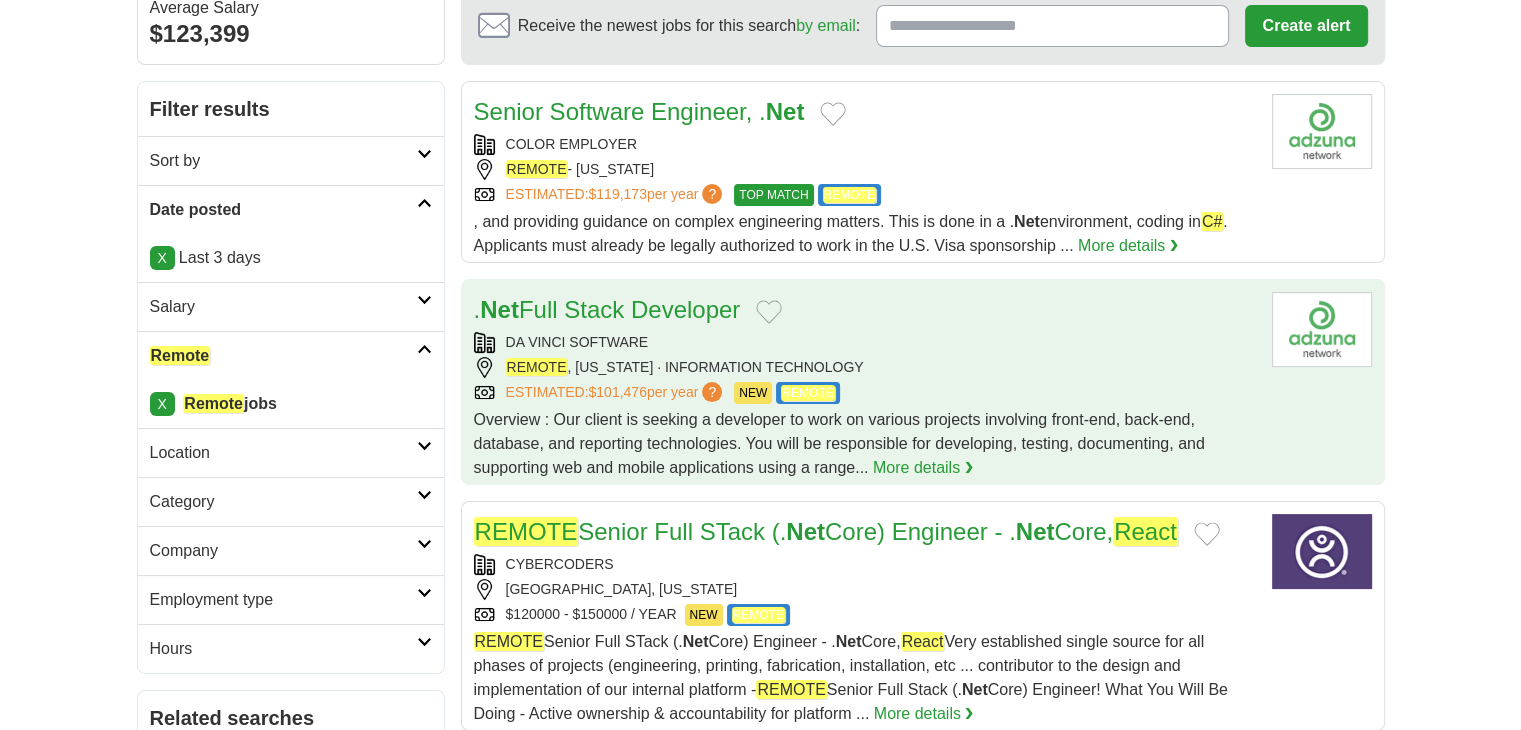 scroll, scrollTop: 300, scrollLeft: 0, axis: vertical 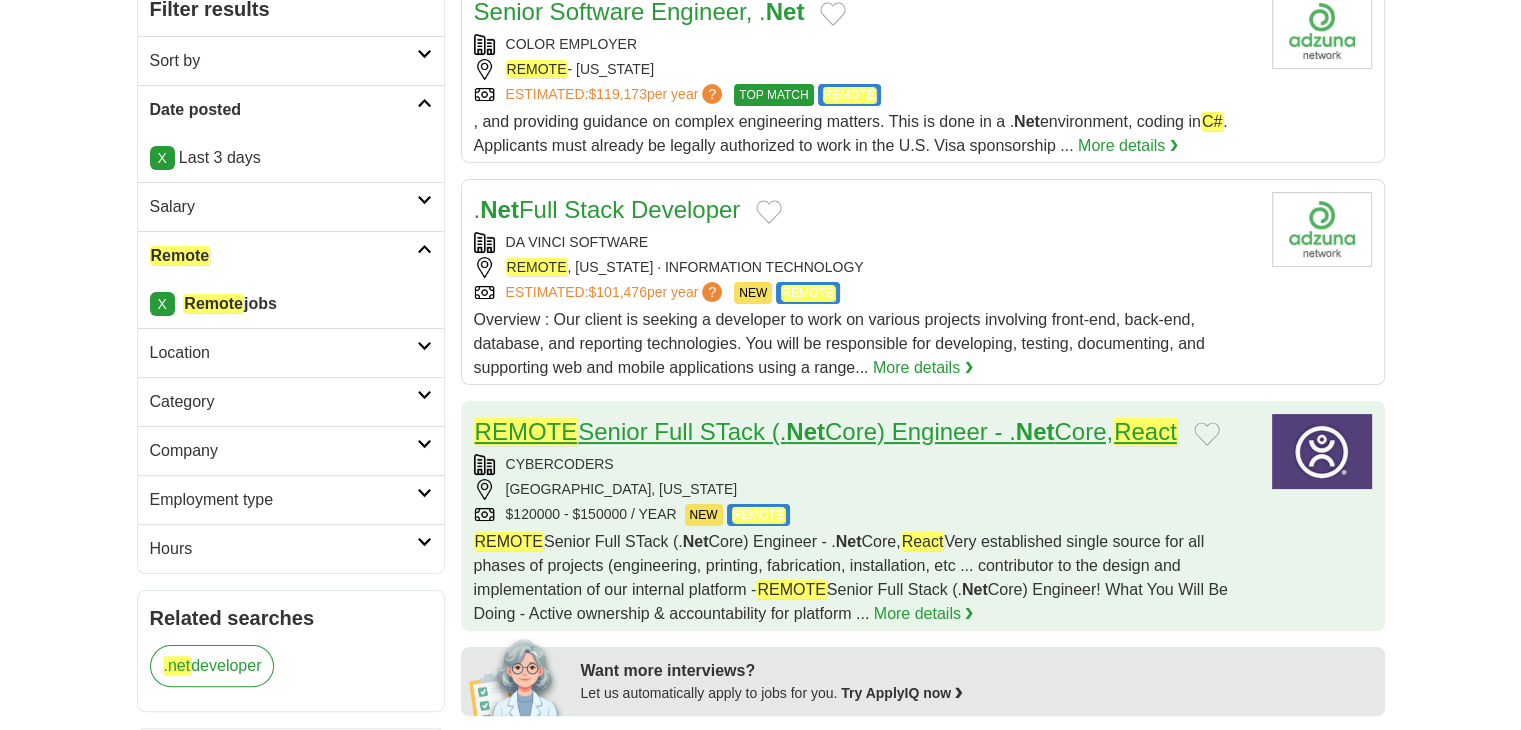 click on "REMOTE" at bounding box center [526, 431] 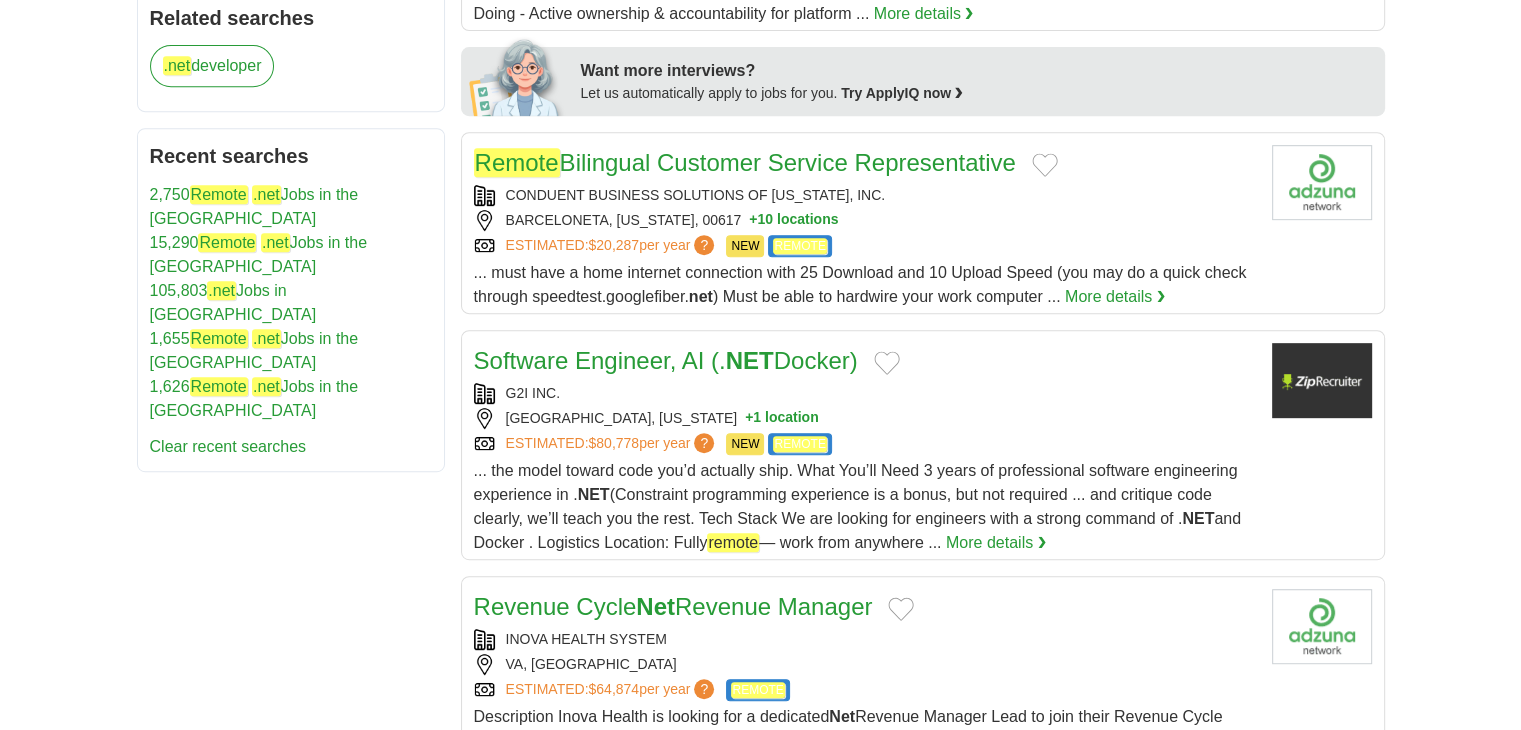 scroll, scrollTop: 1000, scrollLeft: 0, axis: vertical 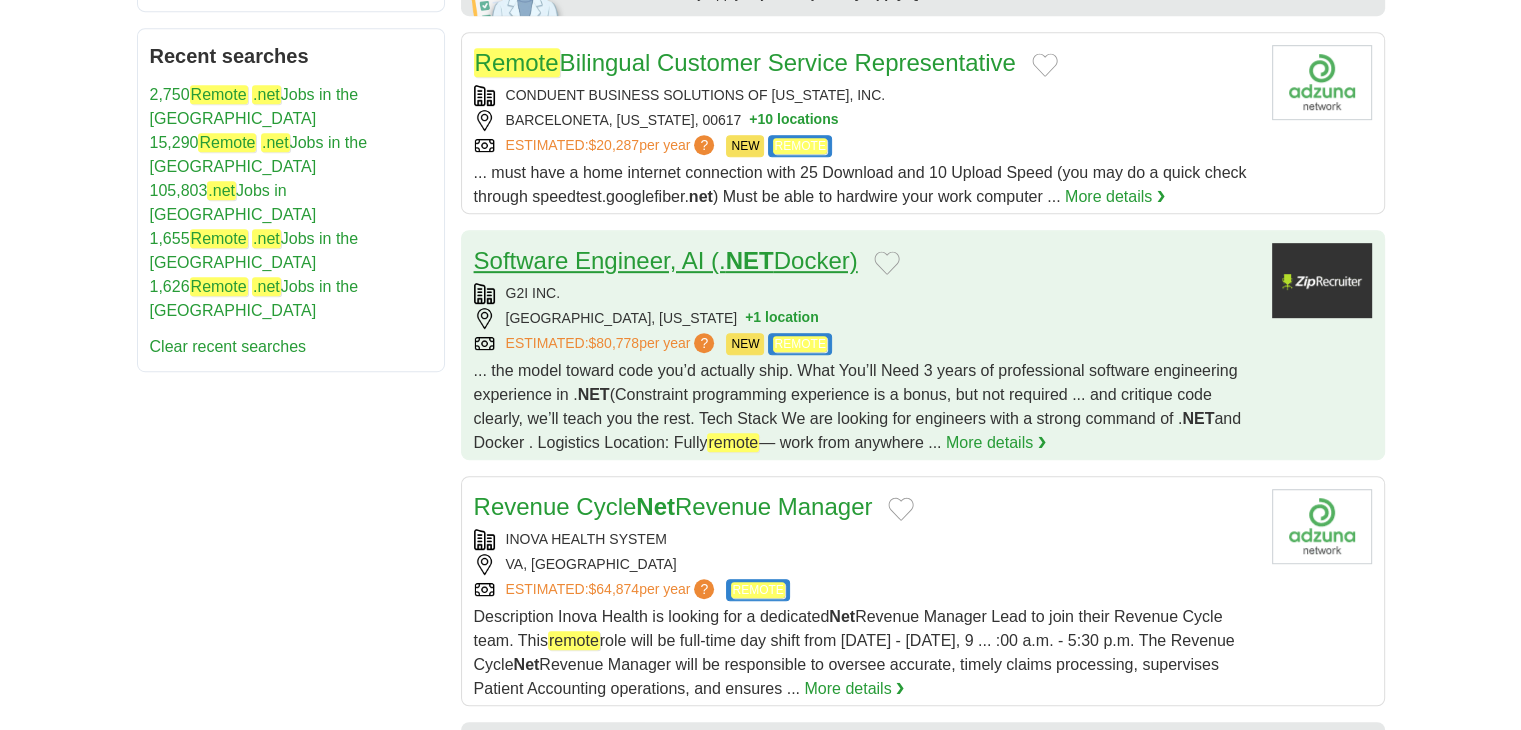 click on "Software Engineer, AI (. NET   Docker)" at bounding box center (666, 260) 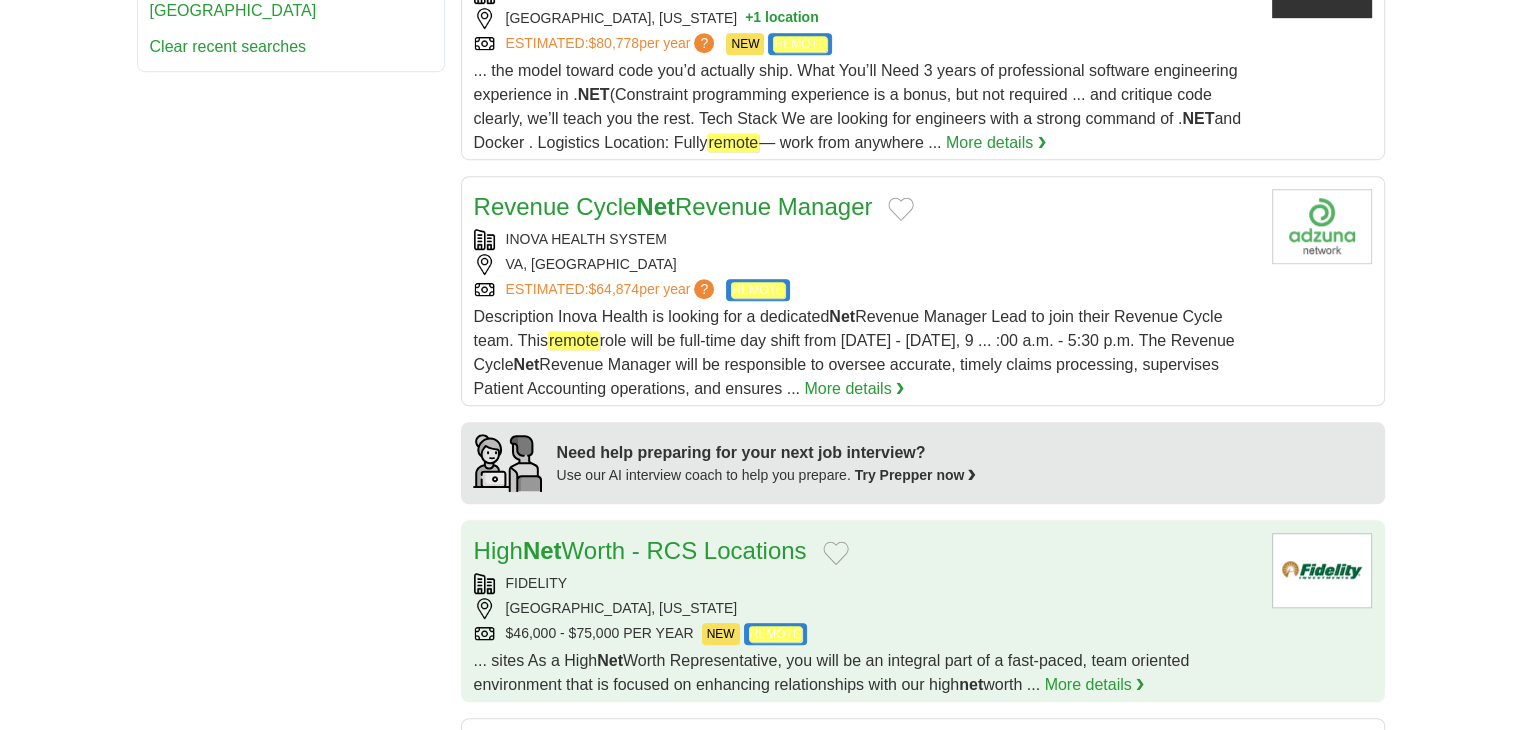 scroll, scrollTop: 1500, scrollLeft: 0, axis: vertical 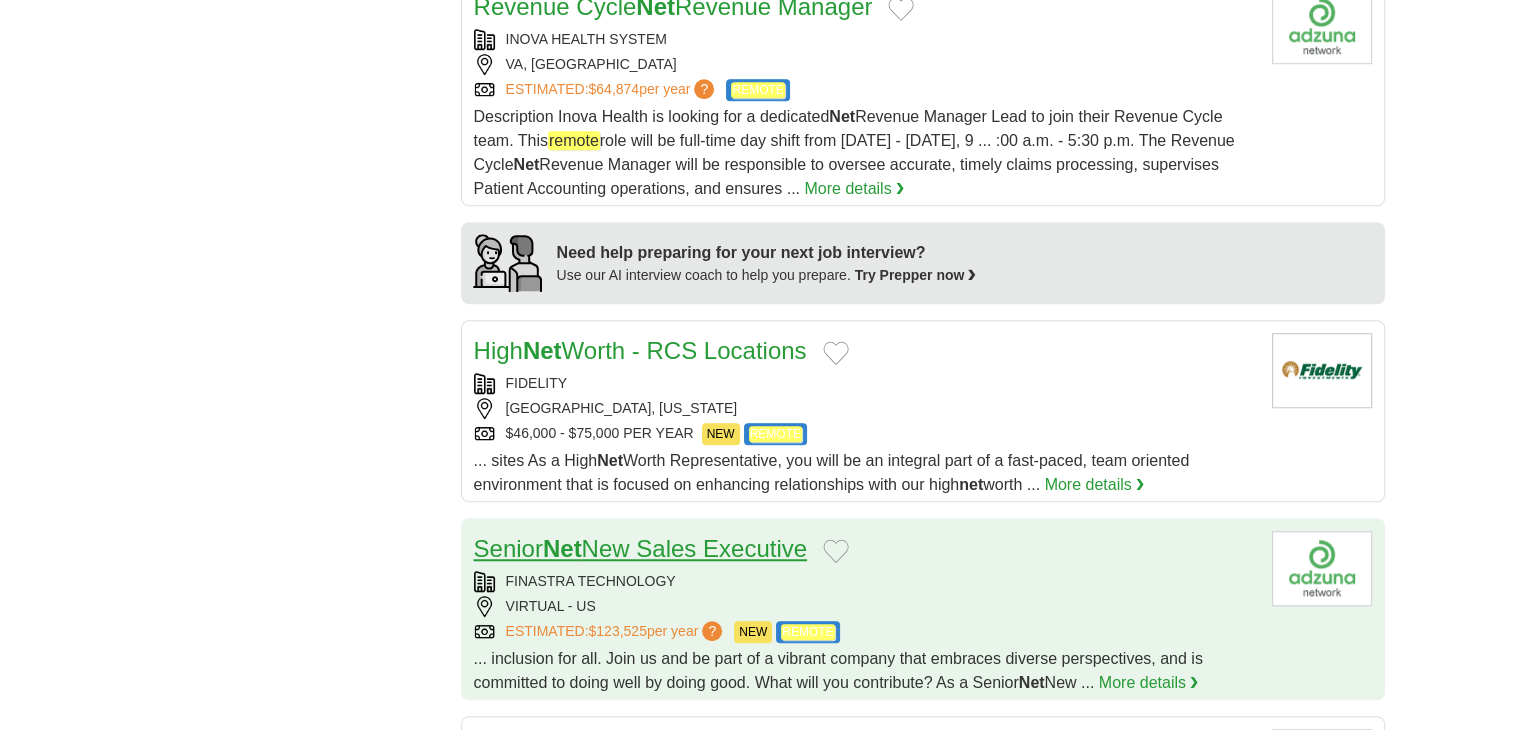 click on "Senior  Net  New Sales Executive" at bounding box center (640, 548) 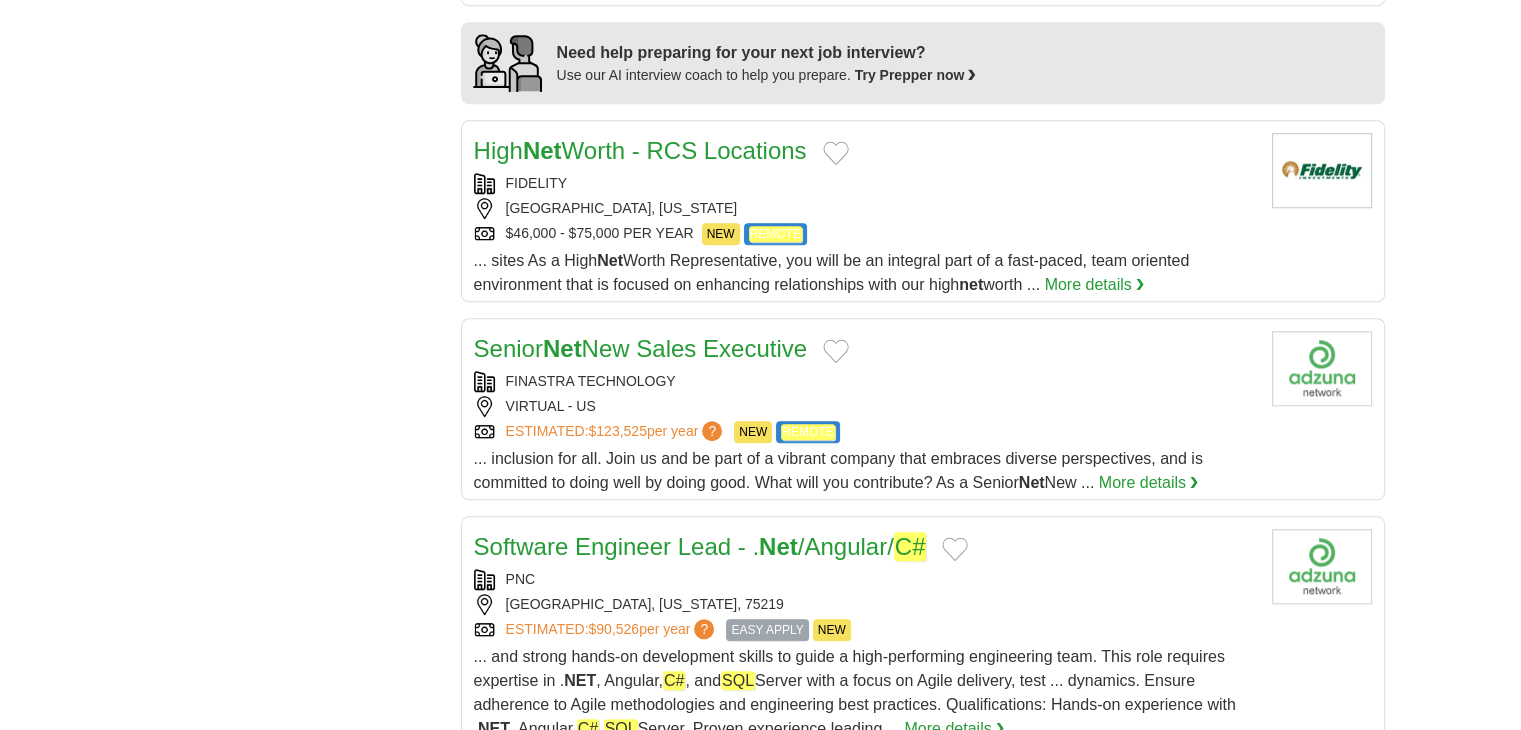 scroll, scrollTop: 1800, scrollLeft: 0, axis: vertical 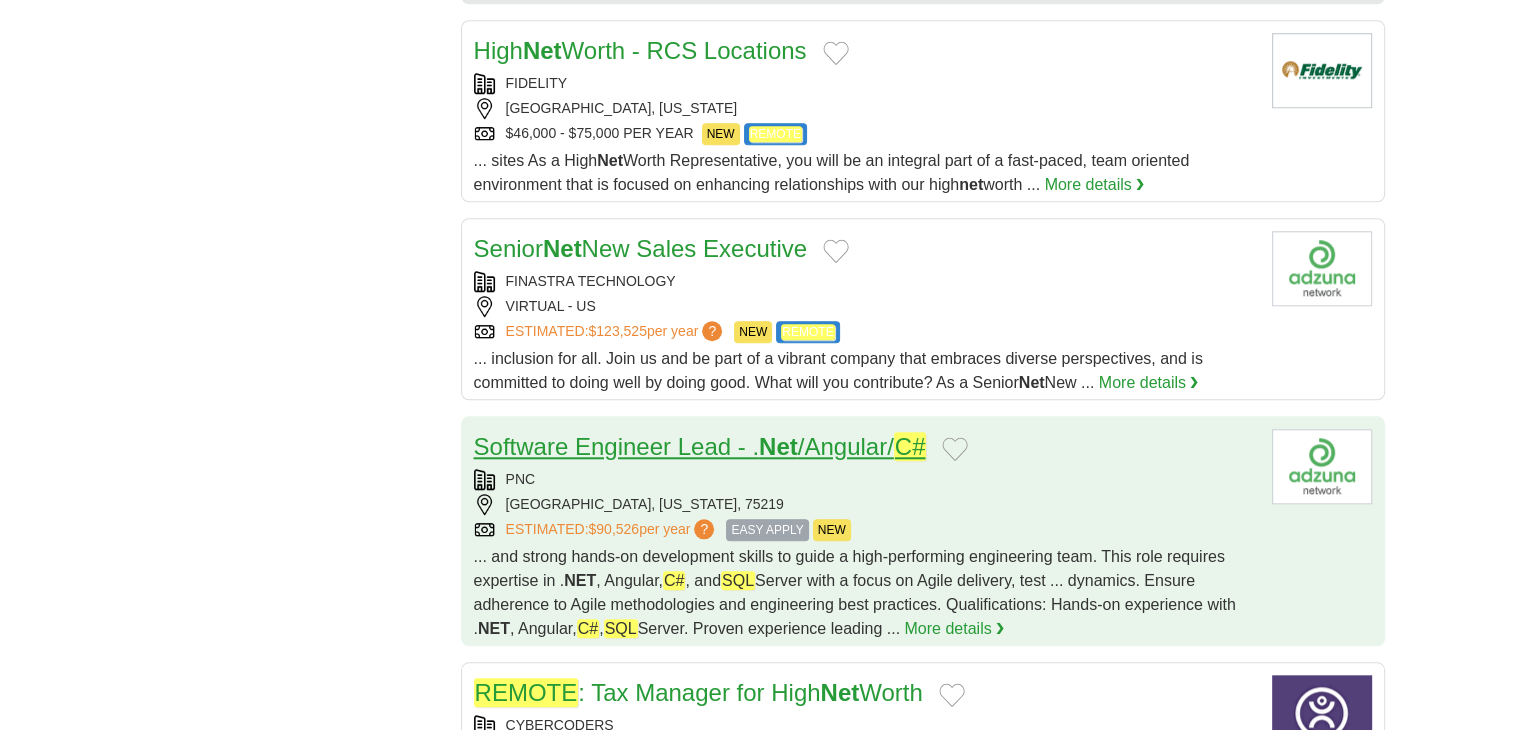 click on "Software Engineer Lead - . Net /Angular/ C#" at bounding box center [700, 446] 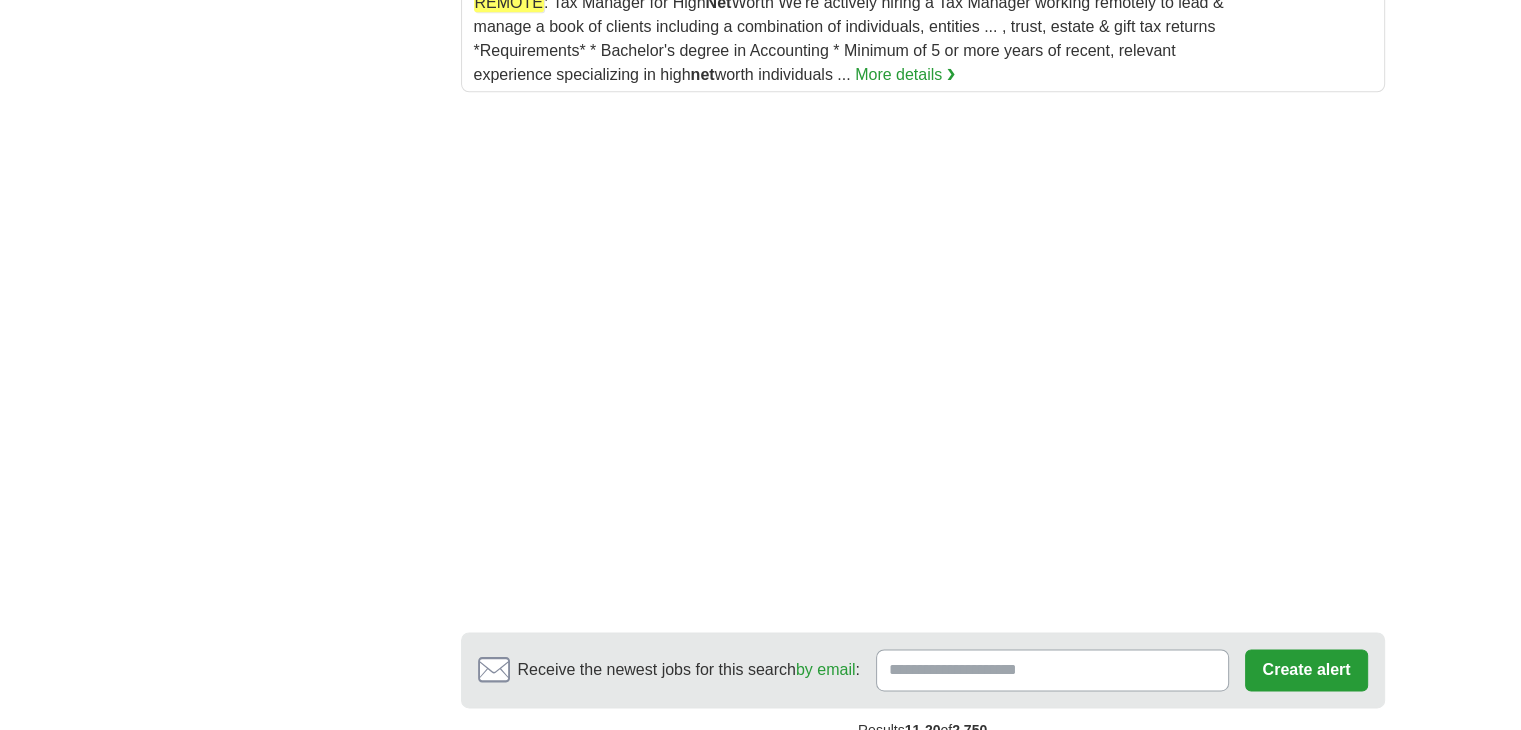 scroll, scrollTop: 3000, scrollLeft: 0, axis: vertical 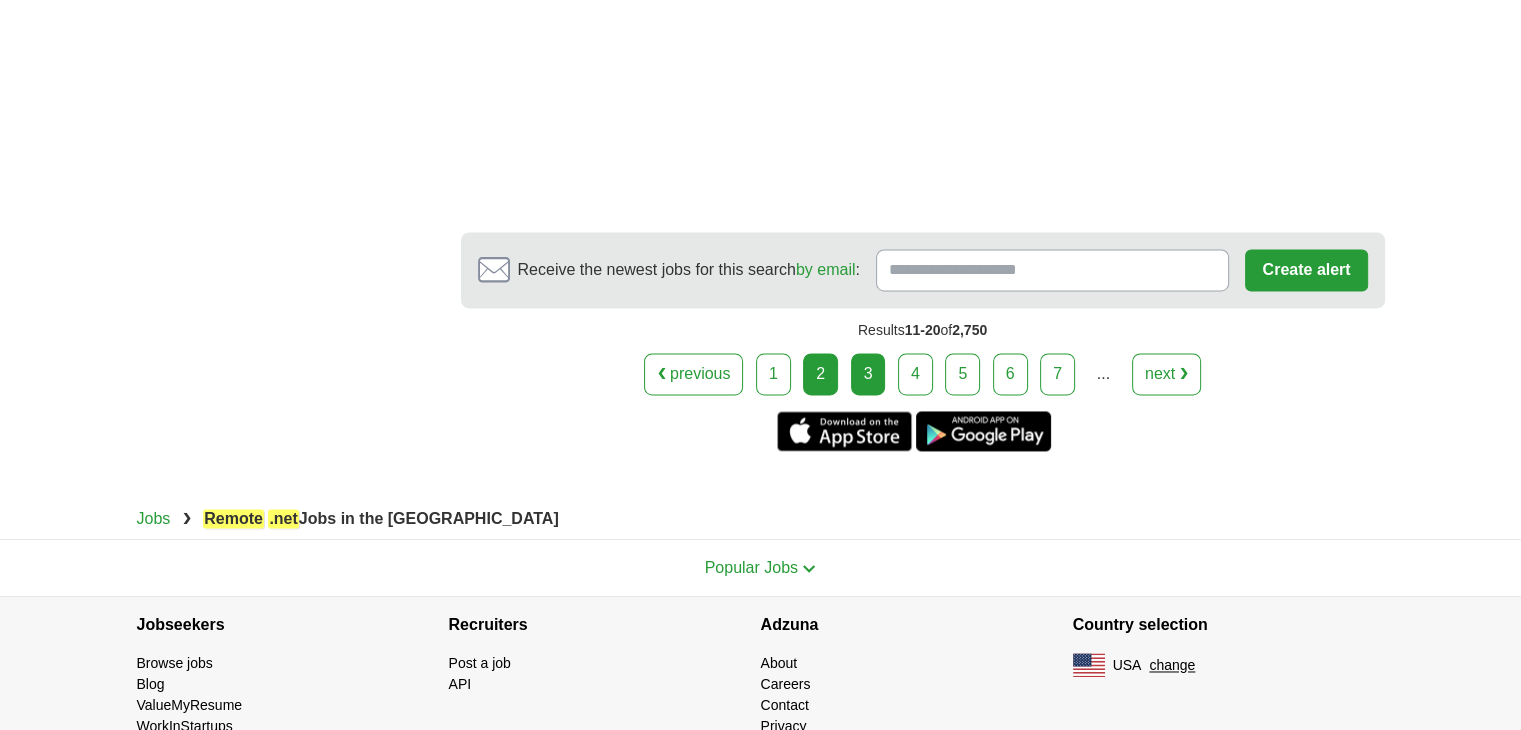 click on "3" at bounding box center (868, 374) 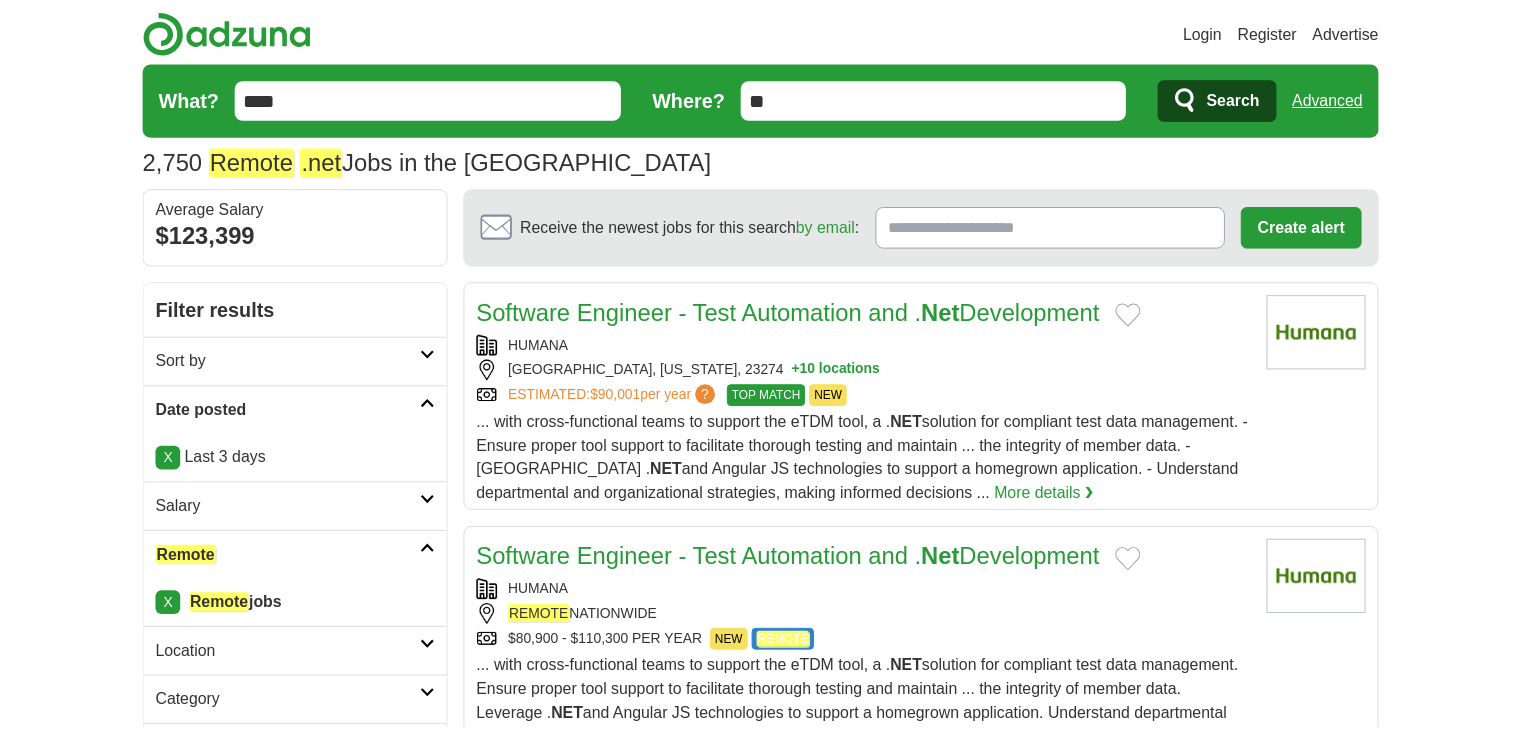 scroll, scrollTop: 0, scrollLeft: 0, axis: both 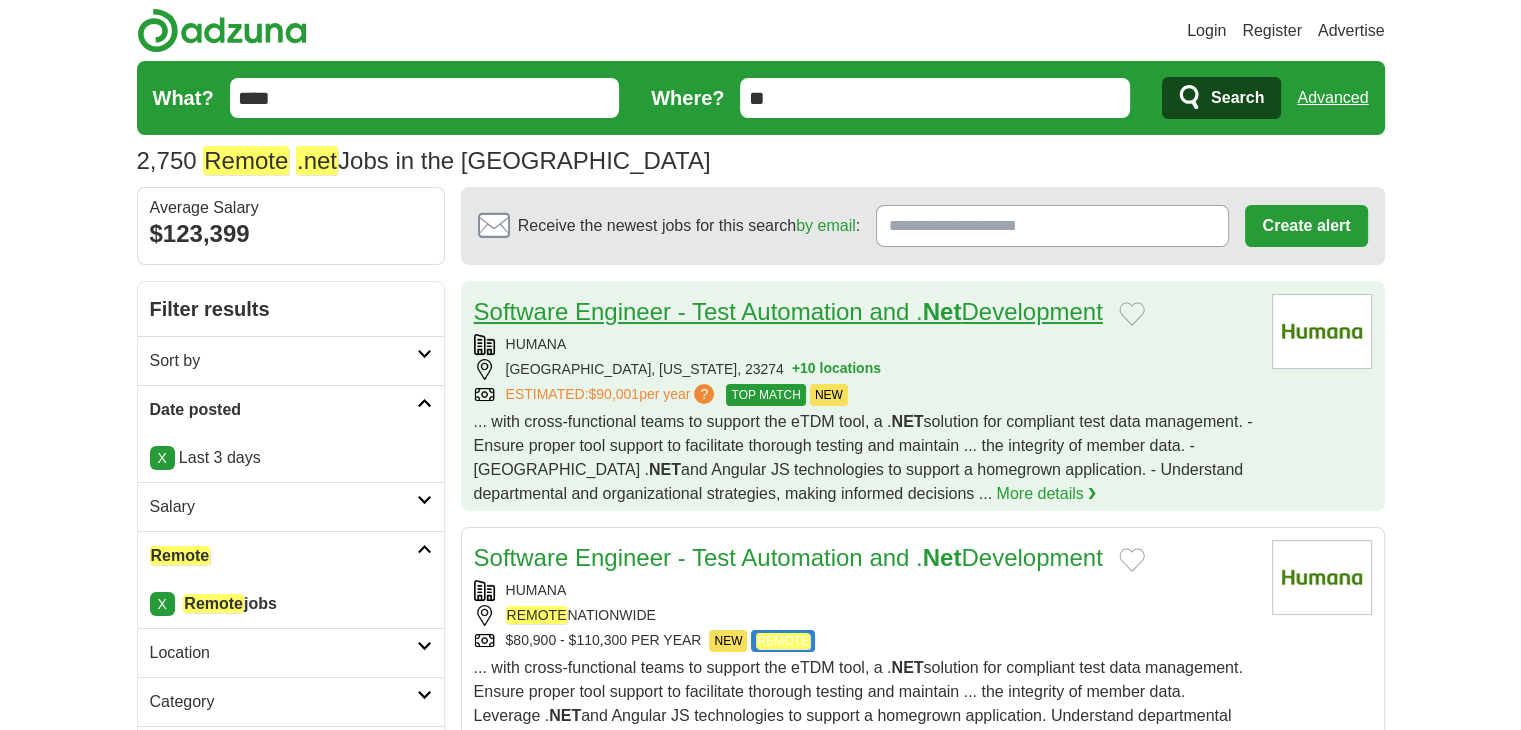 click on "Software Engineer - Test Automation and . Net  Development" at bounding box center (788, 311) 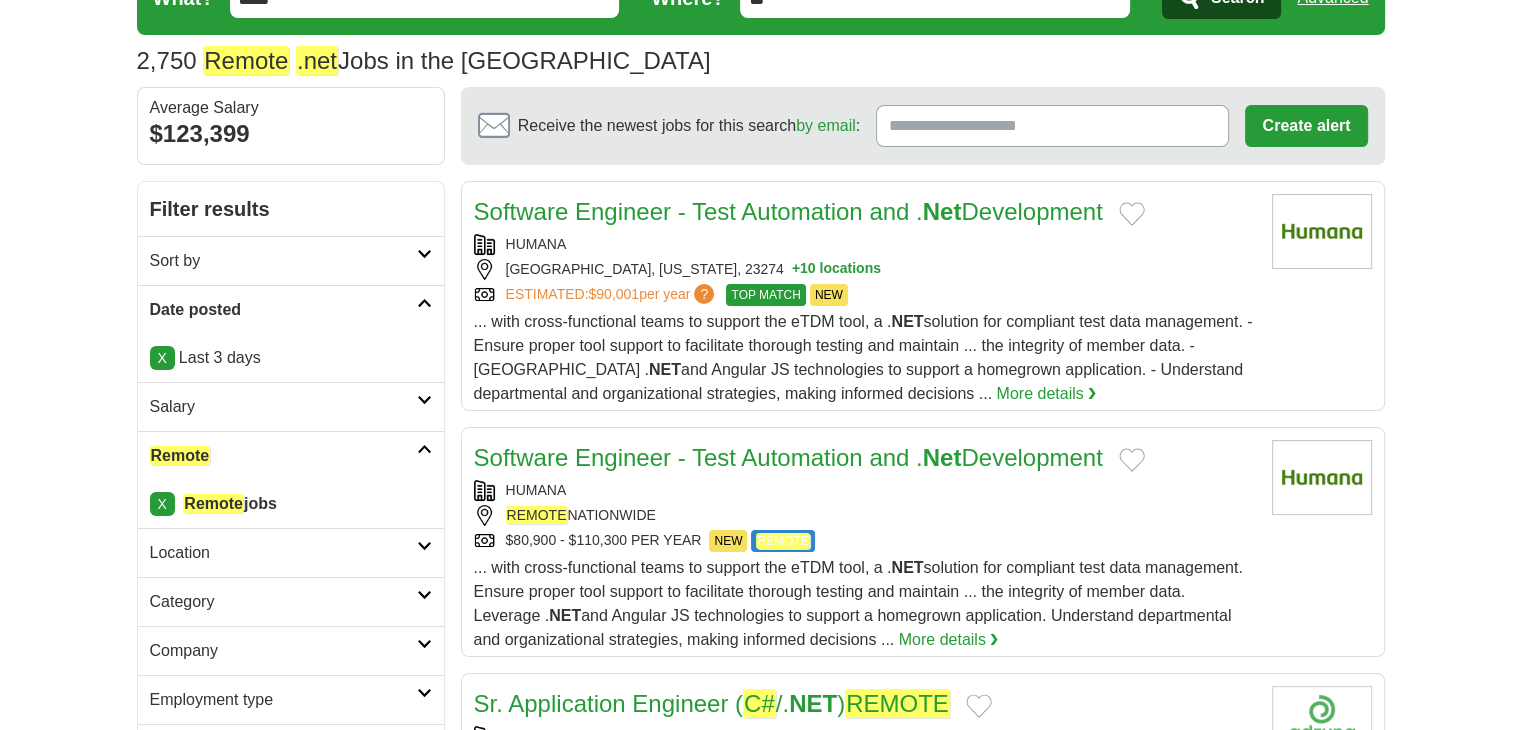 scroll, scrollTop: 200, scrollLeft: 0, axis: vertical 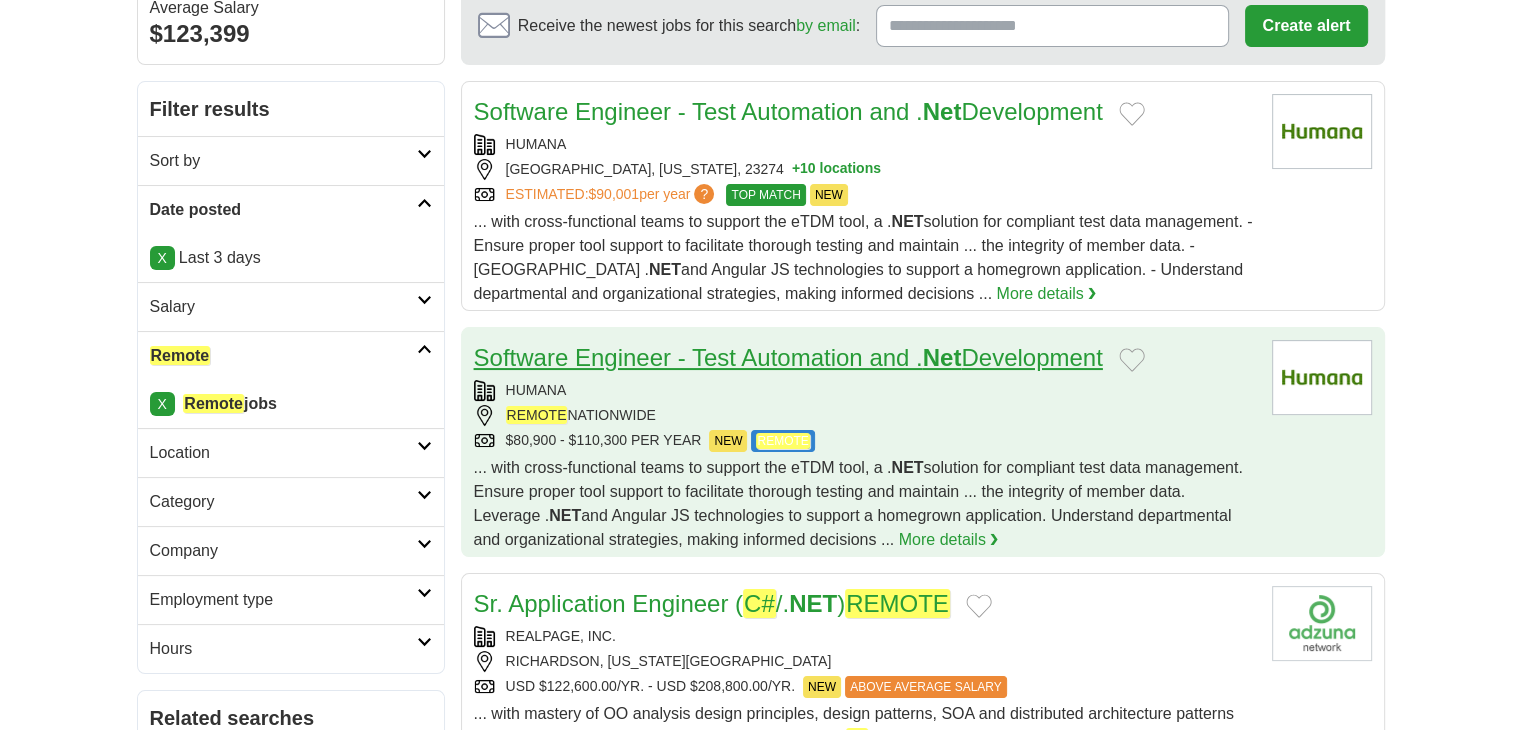 click on "Software Engineer - Test Automation and . Net  Development" at bounding box center (788, 357) 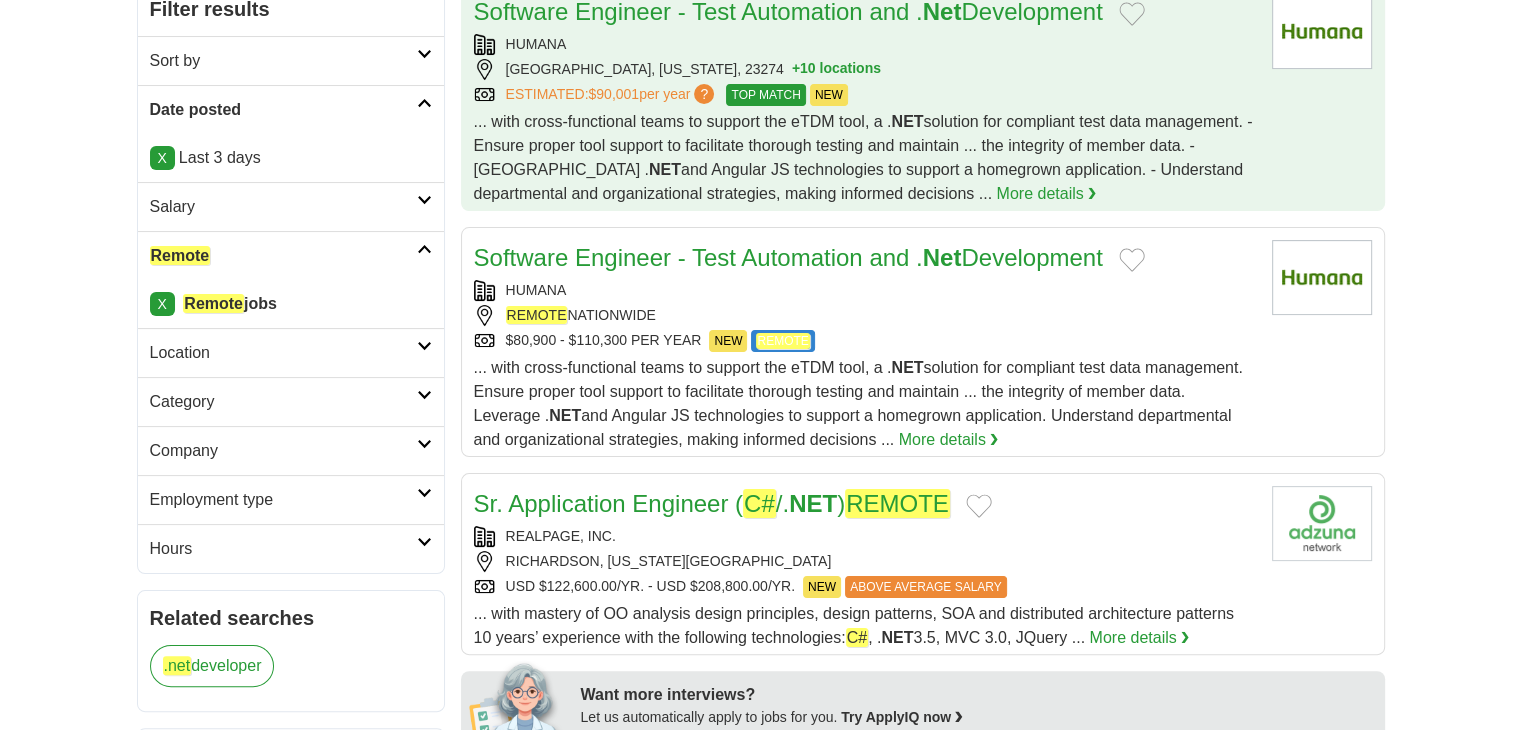 scroll, scrollTop: 400, scrollLeft: 0, axis: vertical 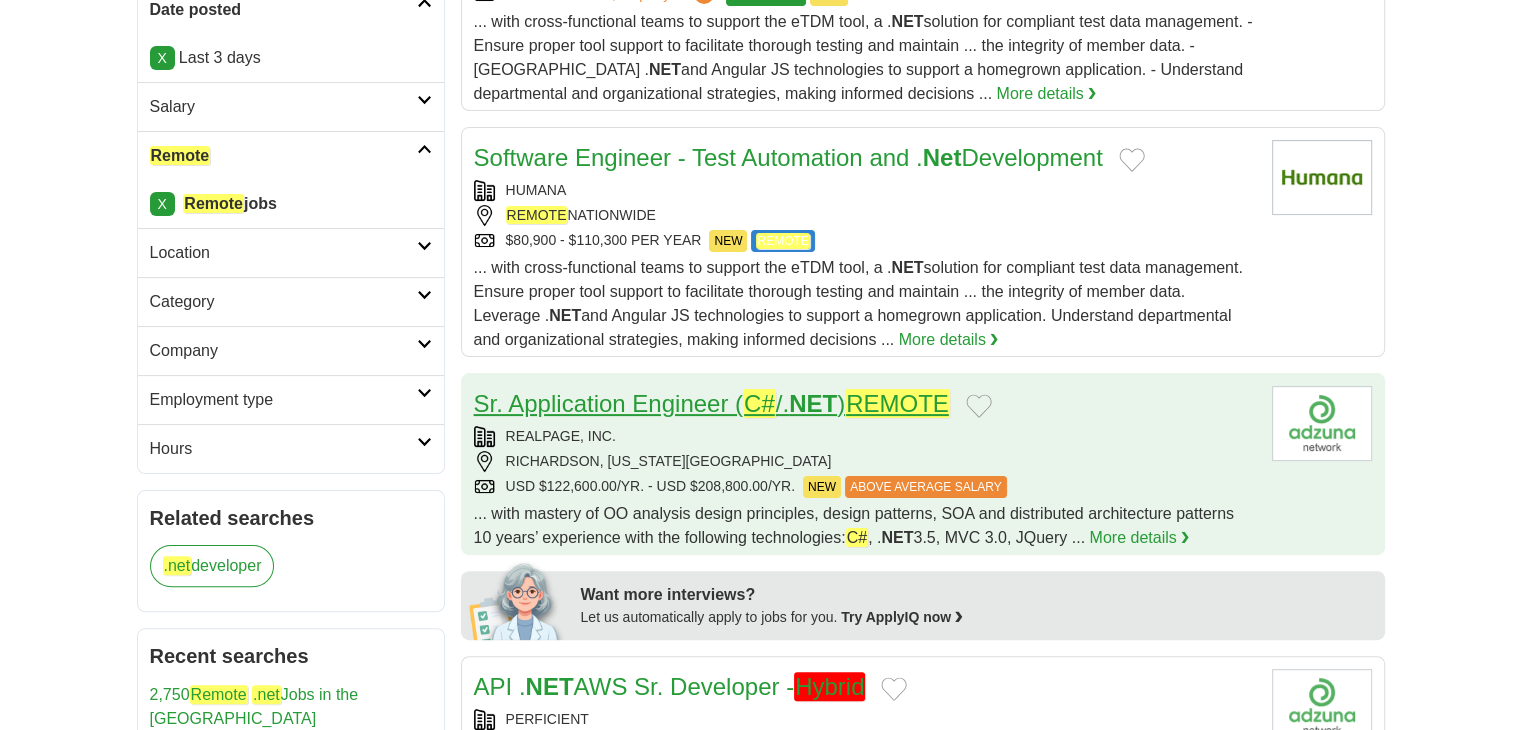 click on "Sr. Application Engineer ( C# /. NET )  REMOTE" at bounding box center [712, 403] 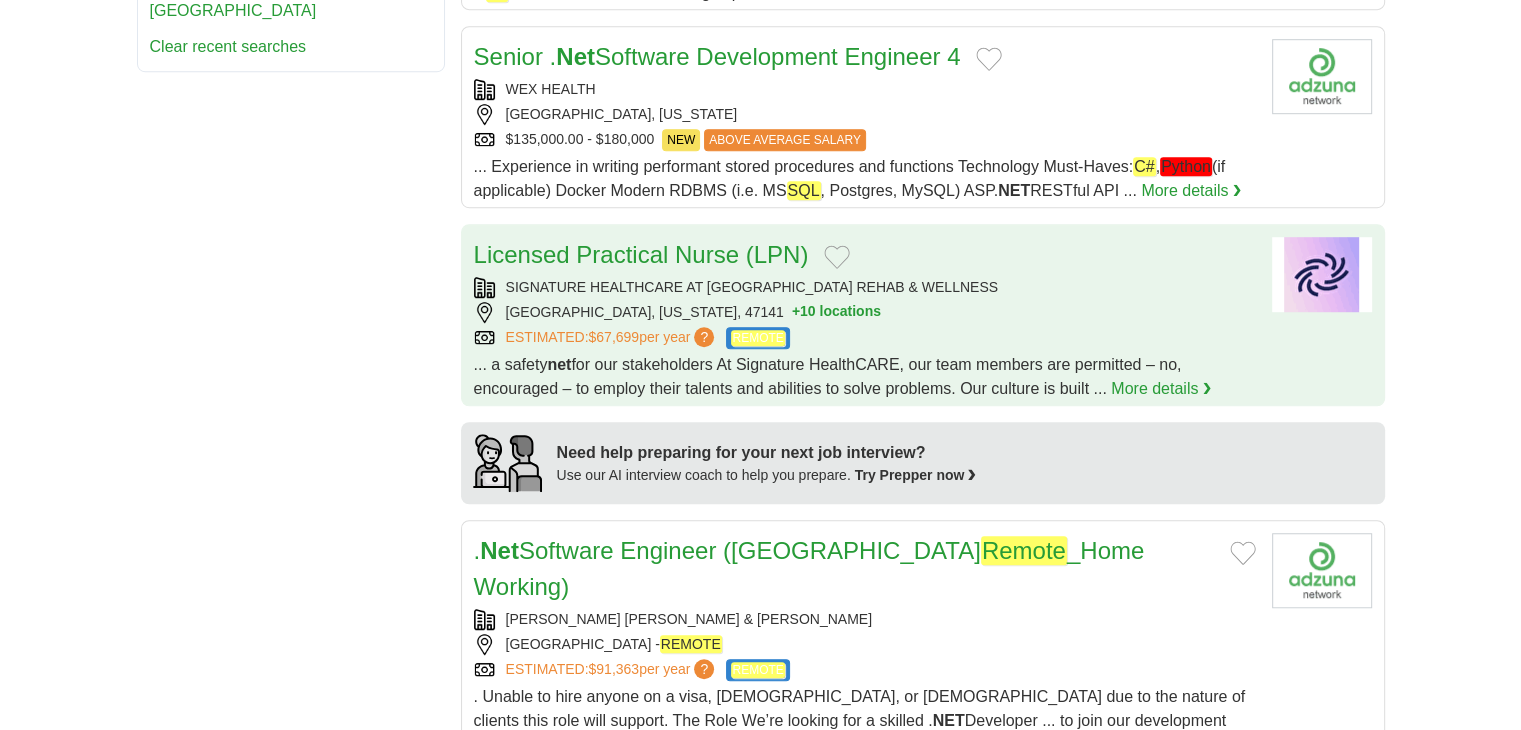 scroll, scrollTop: 1400, scrollLeft: 0, axis: vertical 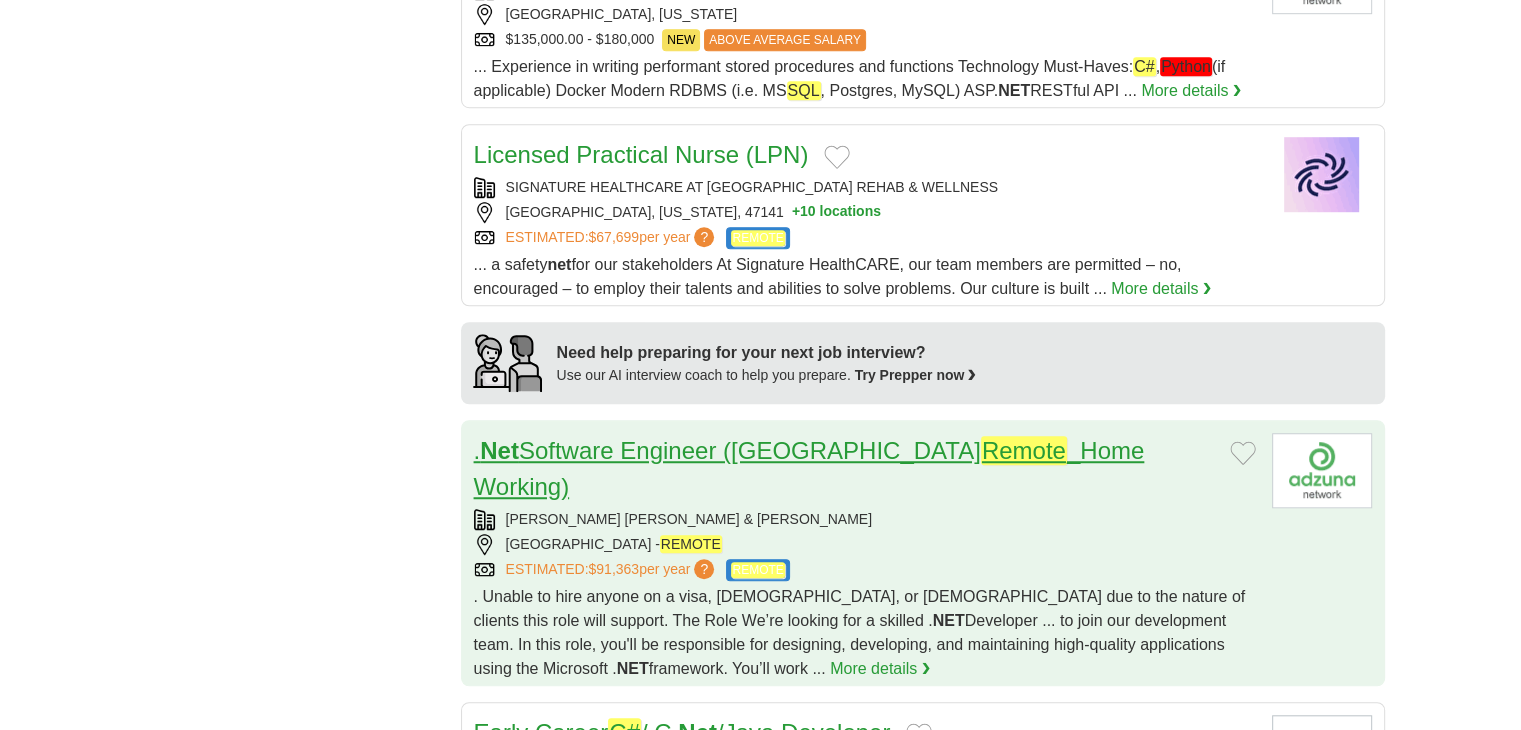 click on ". Net  Software Engineer (USA  Remote _Home Working)" at bounding box center [809, 468] 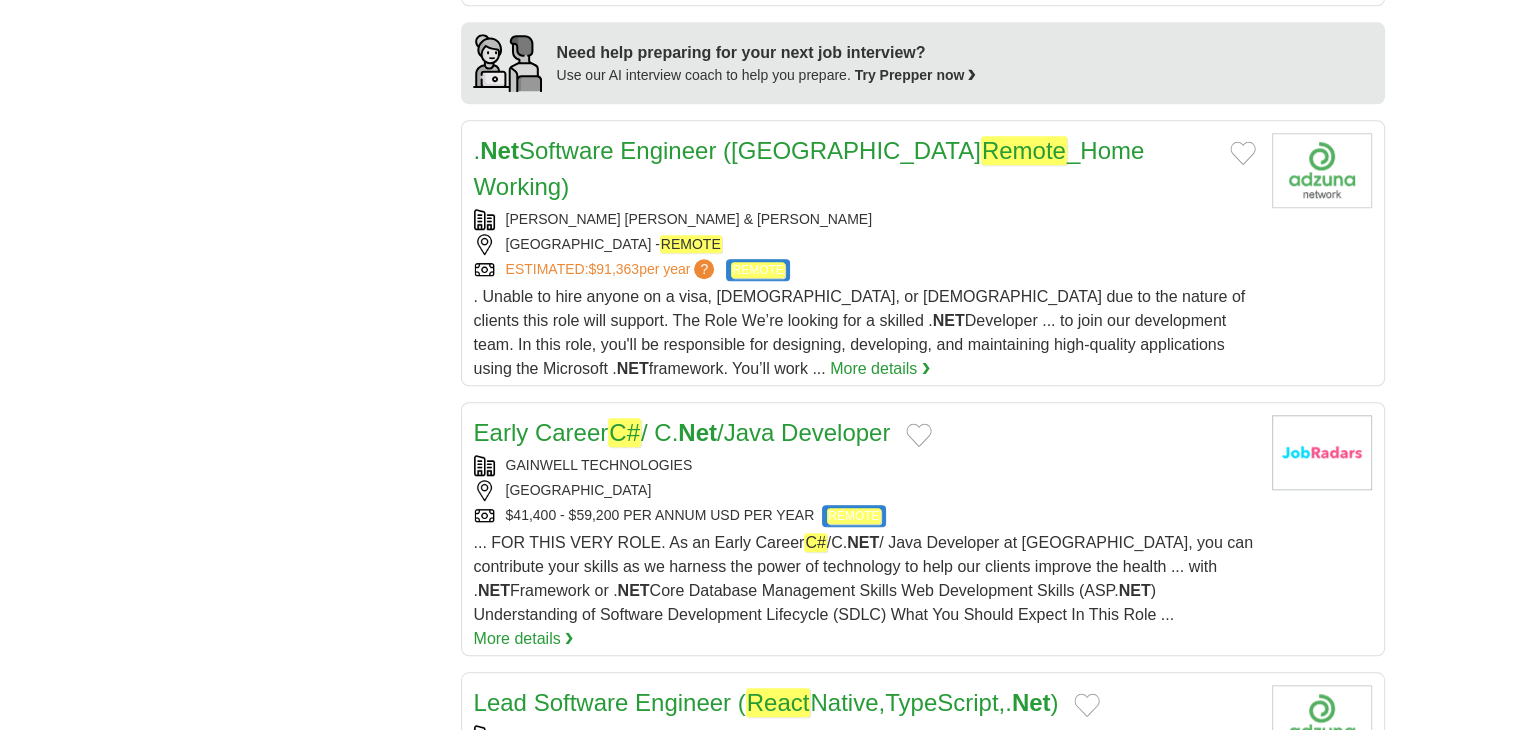 scroll, scrollTop: 1800, scrollLeft: 0, axis: vertical 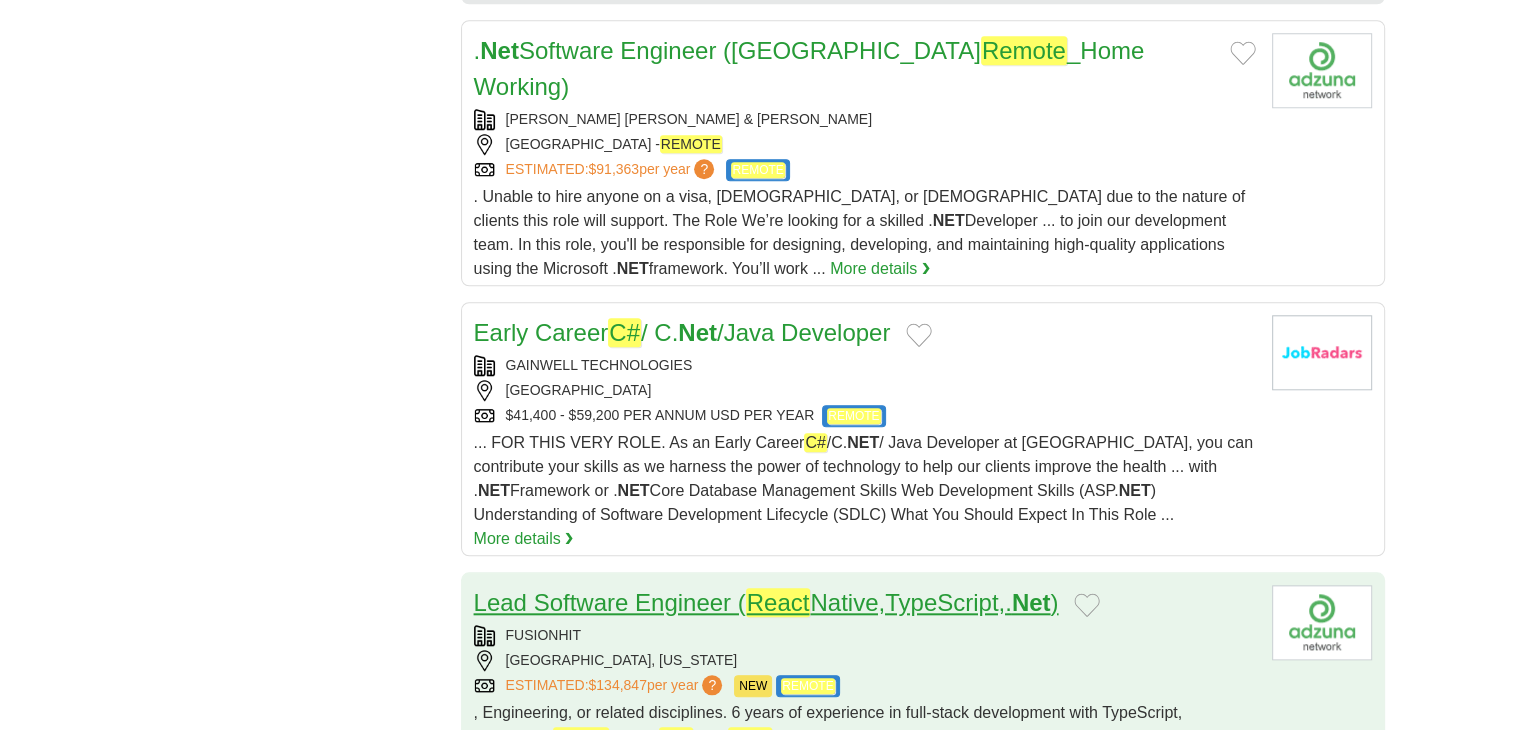 click on "Lead Software Engineer ( React  Native,TypeScript,. Net )" at bounding box center [766, 602] 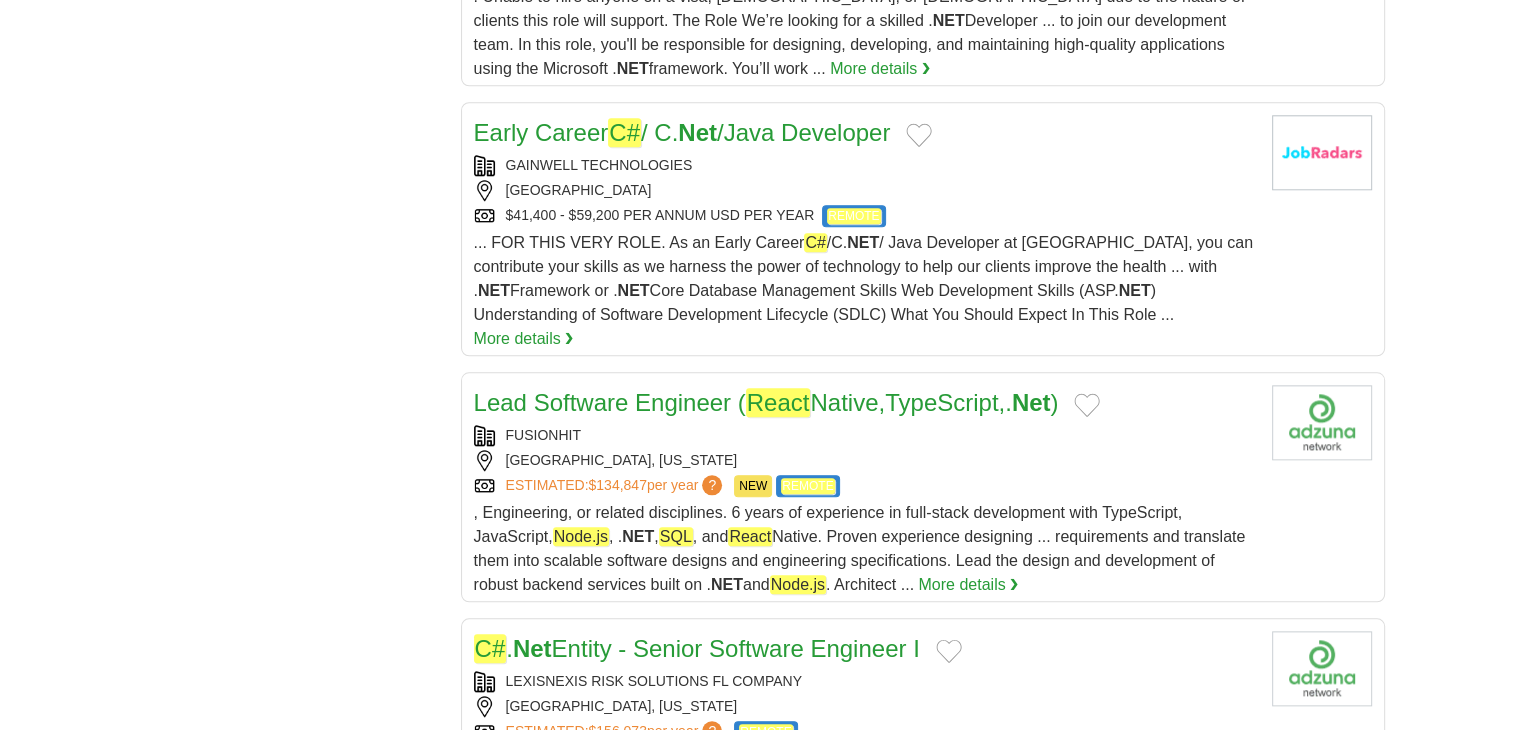 scroll, scrollTop: 2100, scrollLeft: 0, axis: vertical 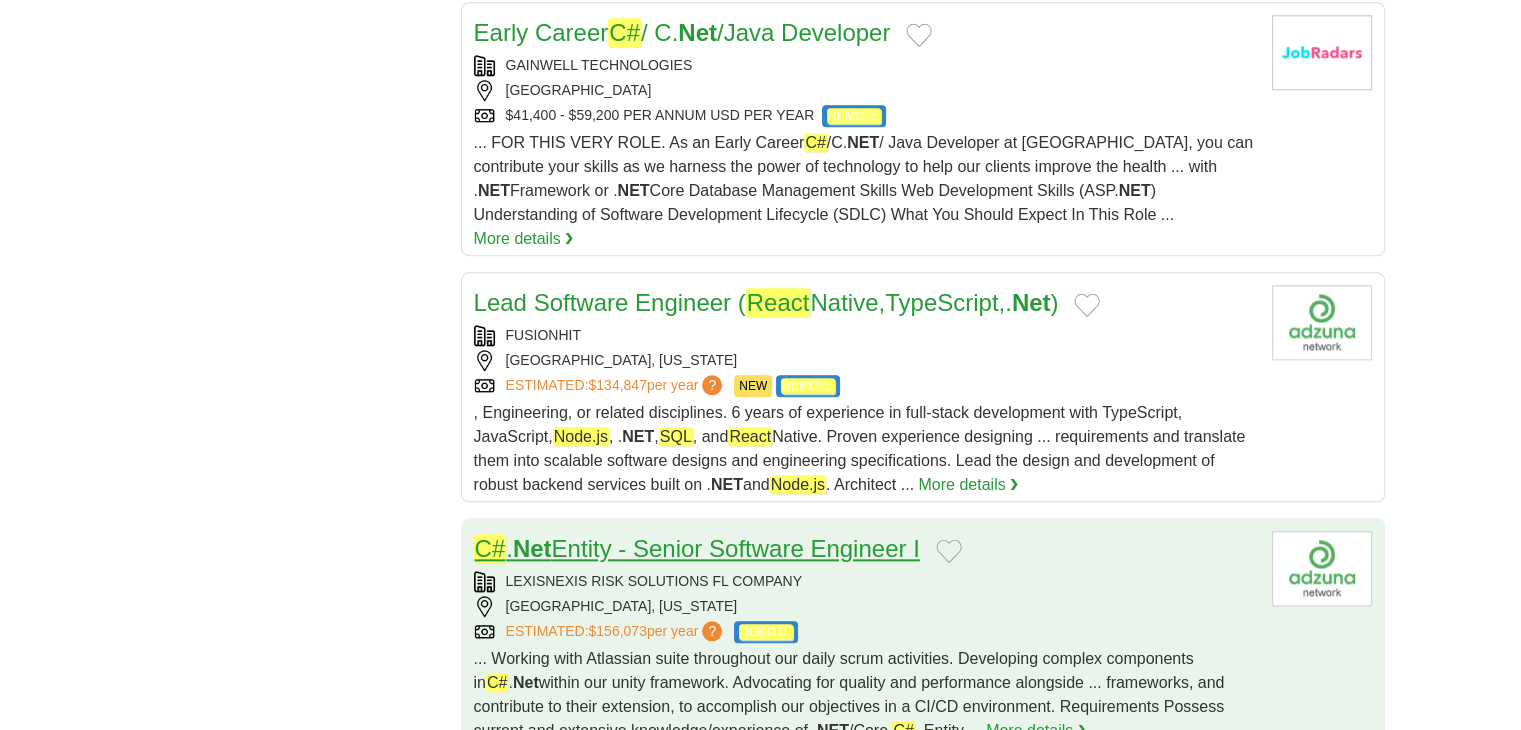 click on "C#  . Net  Entity - Senior Software Engineer I" at bounding box center (697, 548) 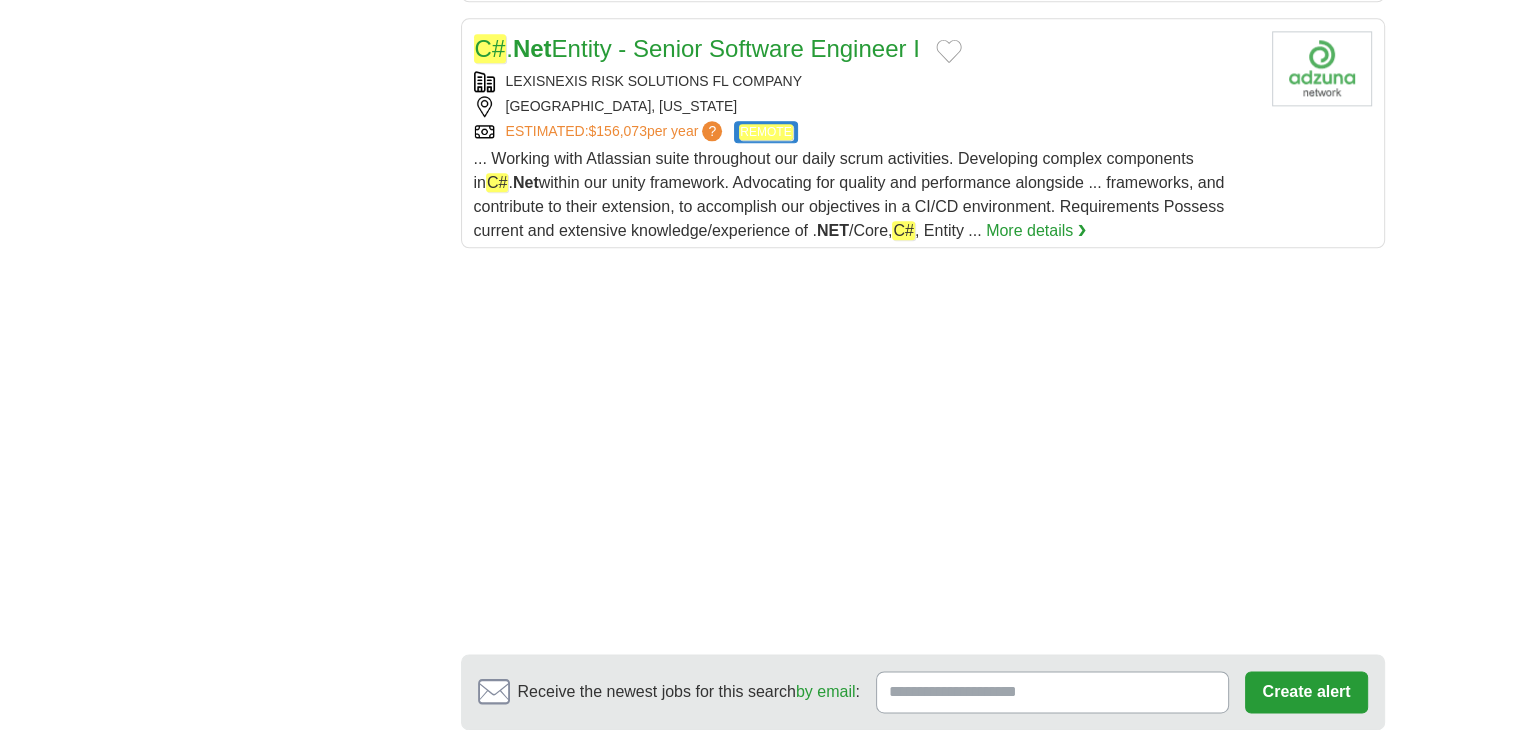 scroll, scrollTop: 2700, scrollLeft: 0, axis: vertical 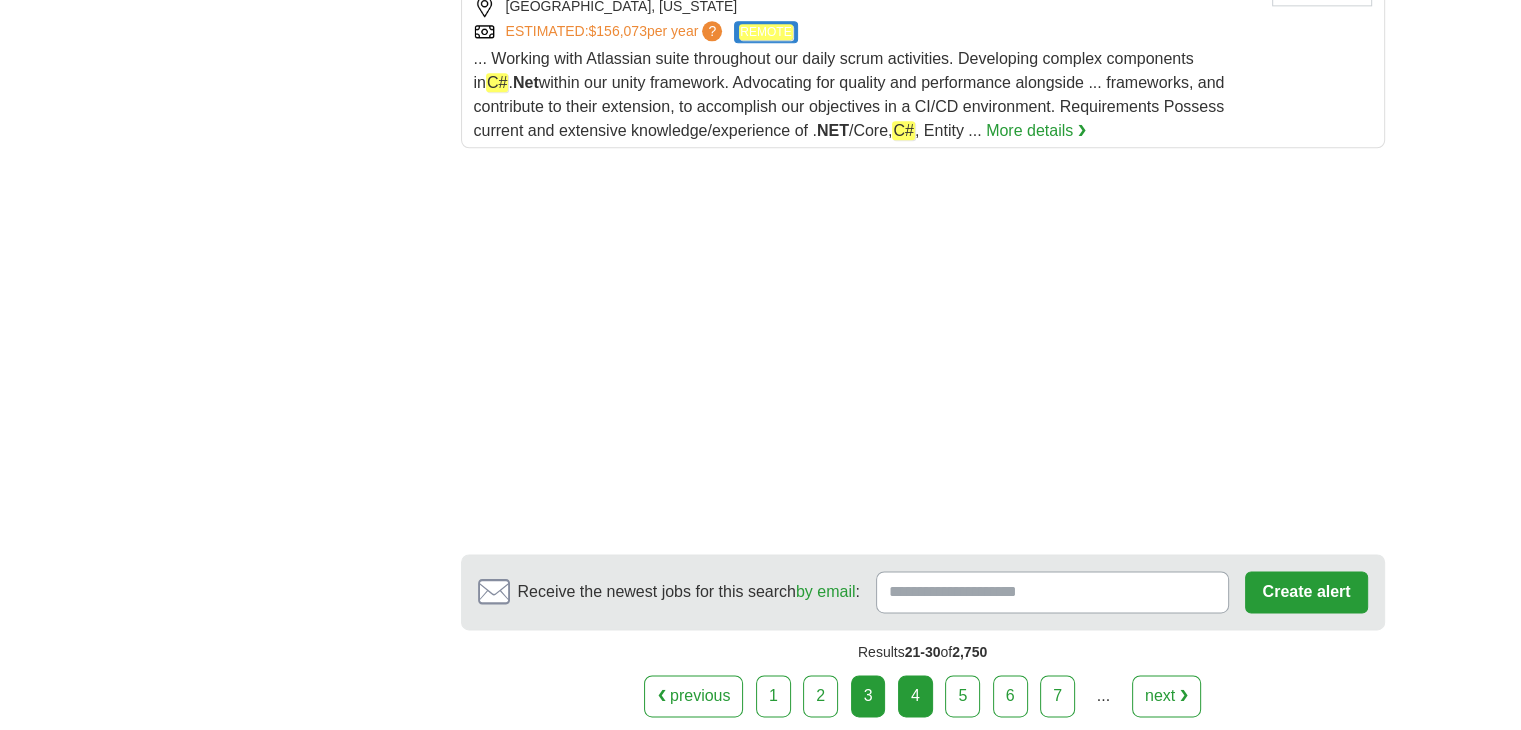 click on "4" at bounding box center (915, 696) 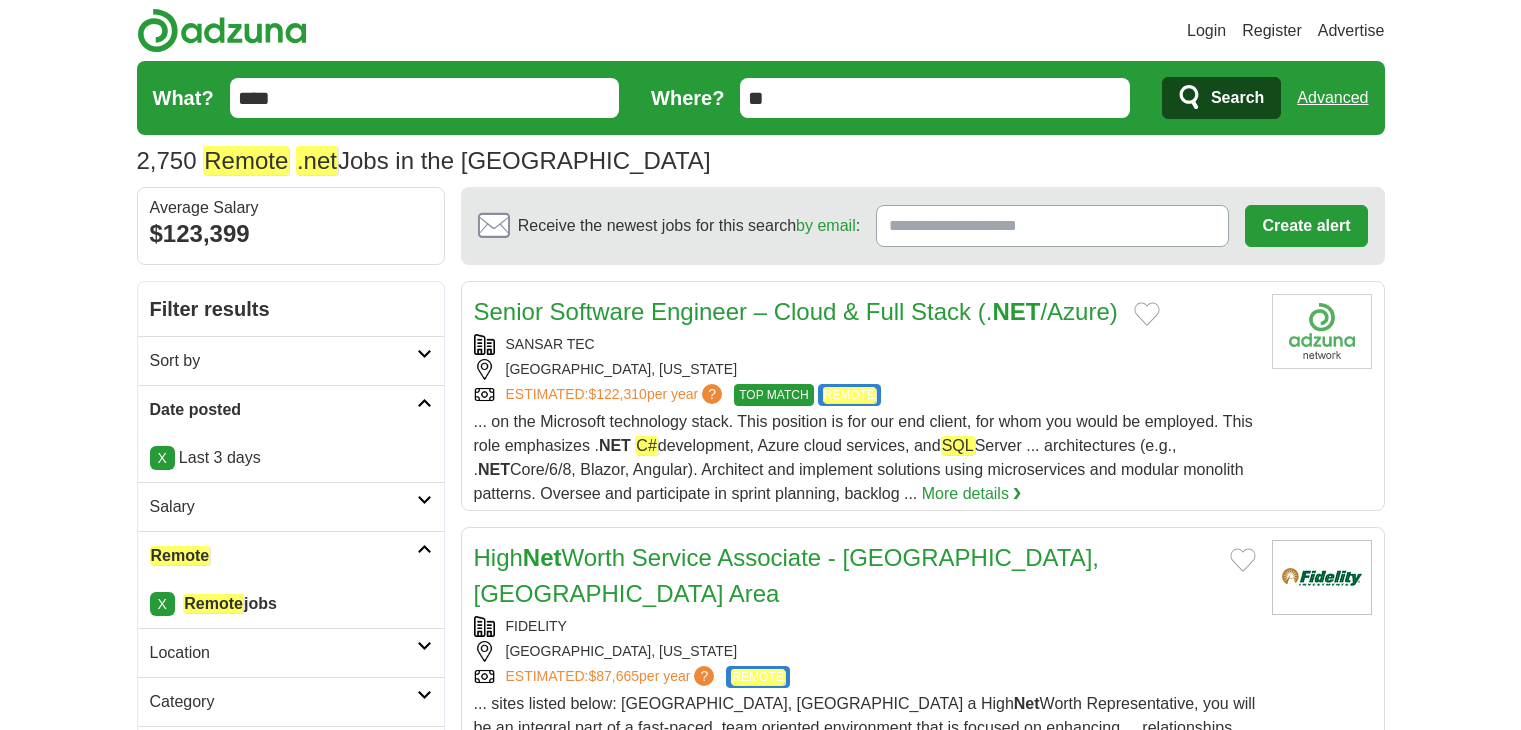 scroll, scrollTop: 0, scrollLeft: 0, axis: both 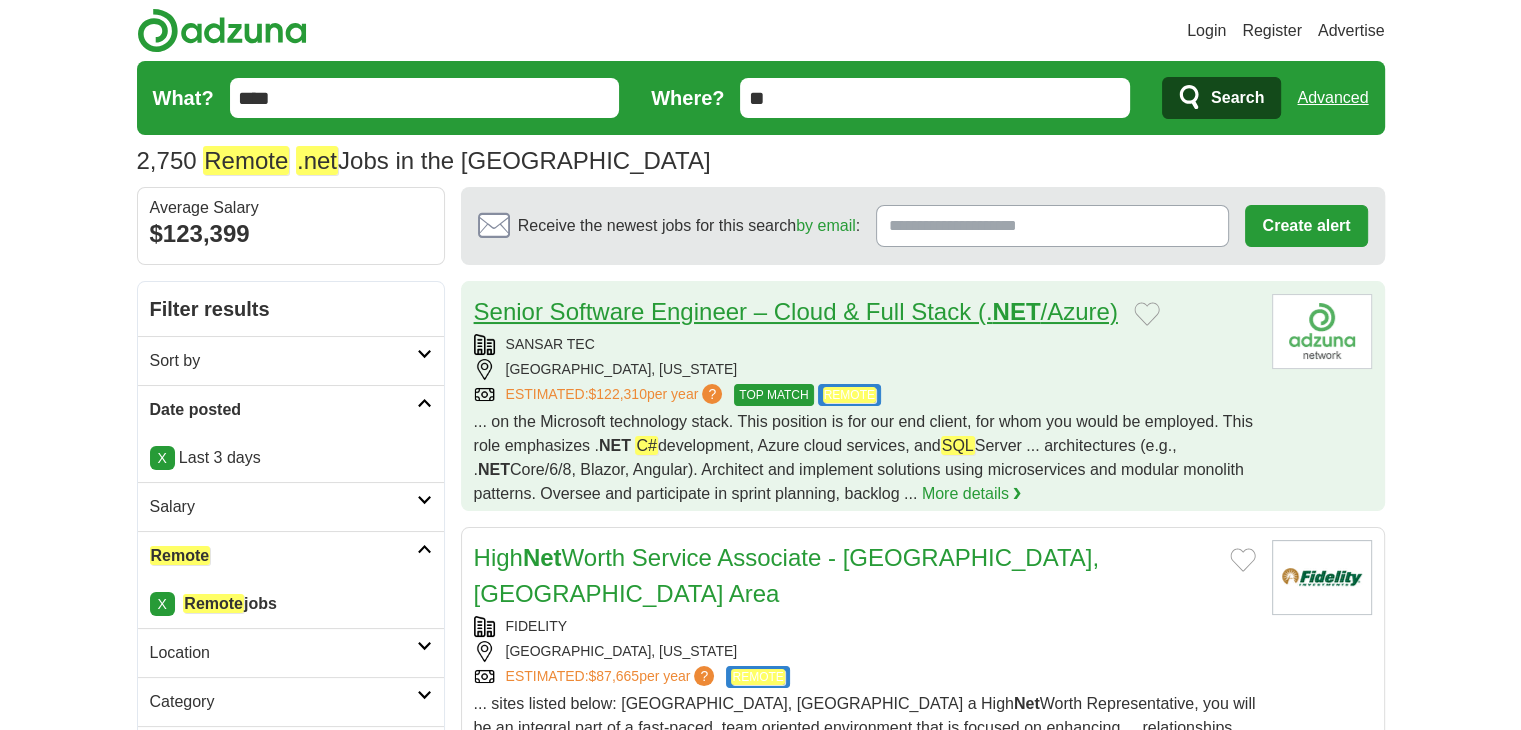 click on "Senior Software Engineer – Cloud & Full Stack (. NET /Azure)" at bounding box center [796, 311] 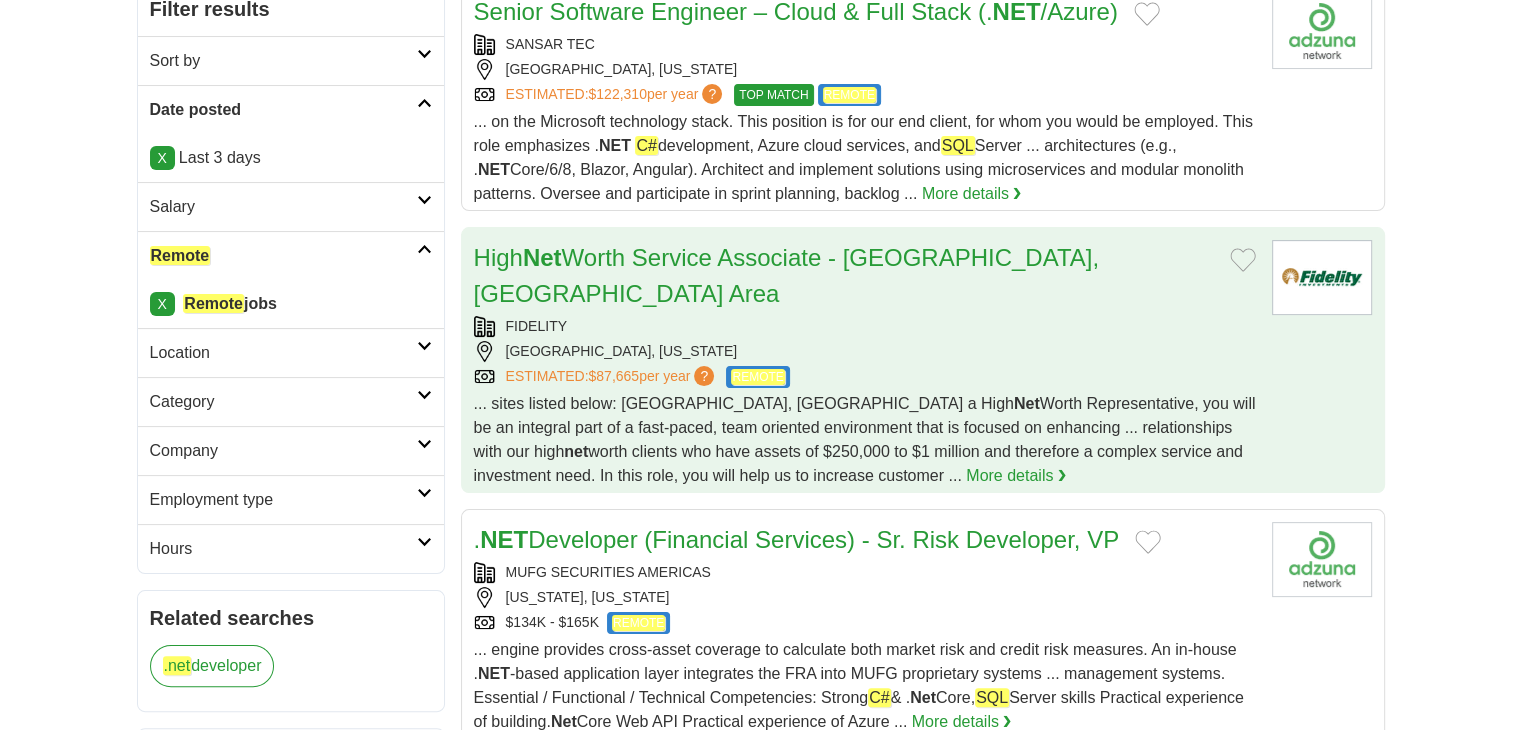 scroll, scrollTop: 400, scrollLeft: 0, axis: vertical 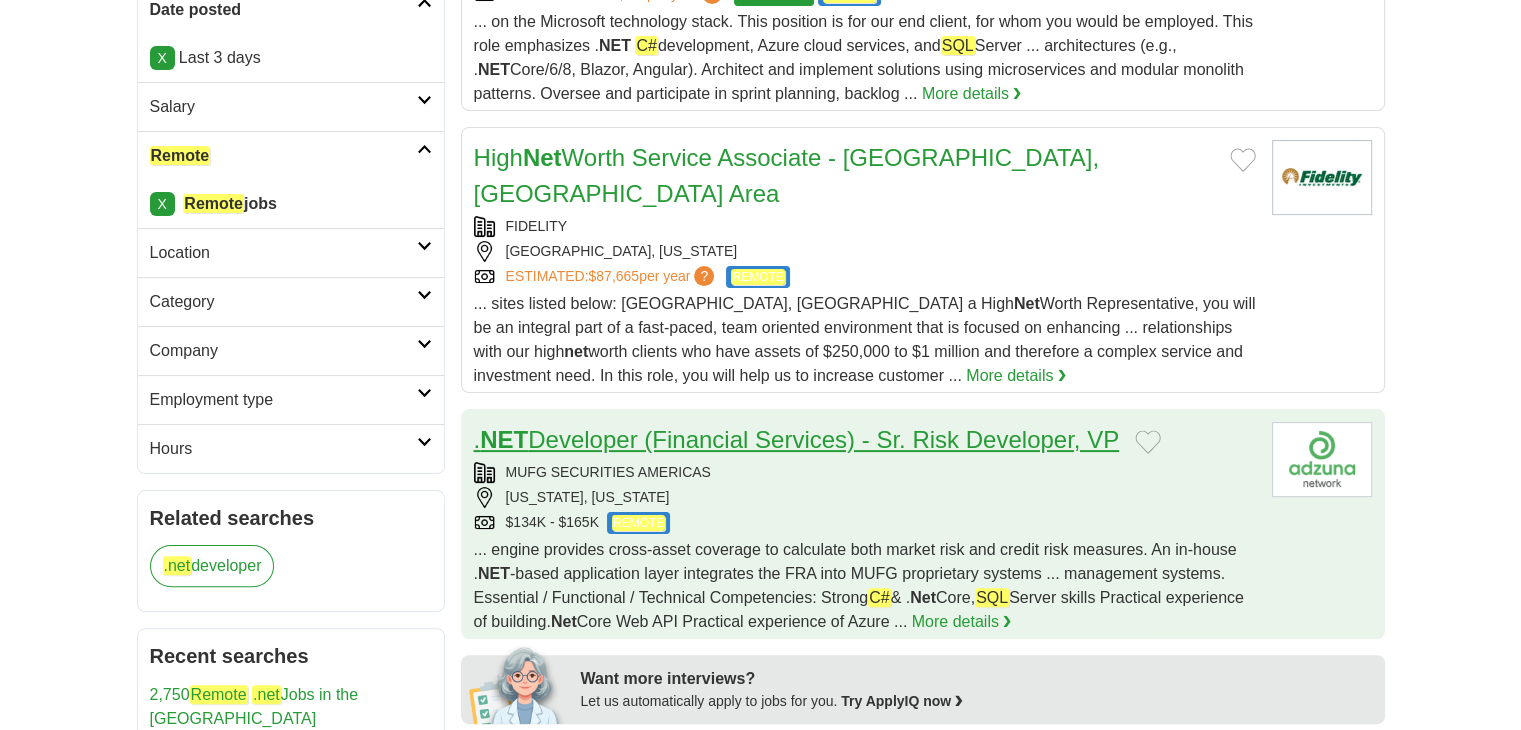 click on ". NET  Developer (Financial Services) - Sr. Risk Developer, VP" at bounding box center [797, 439] 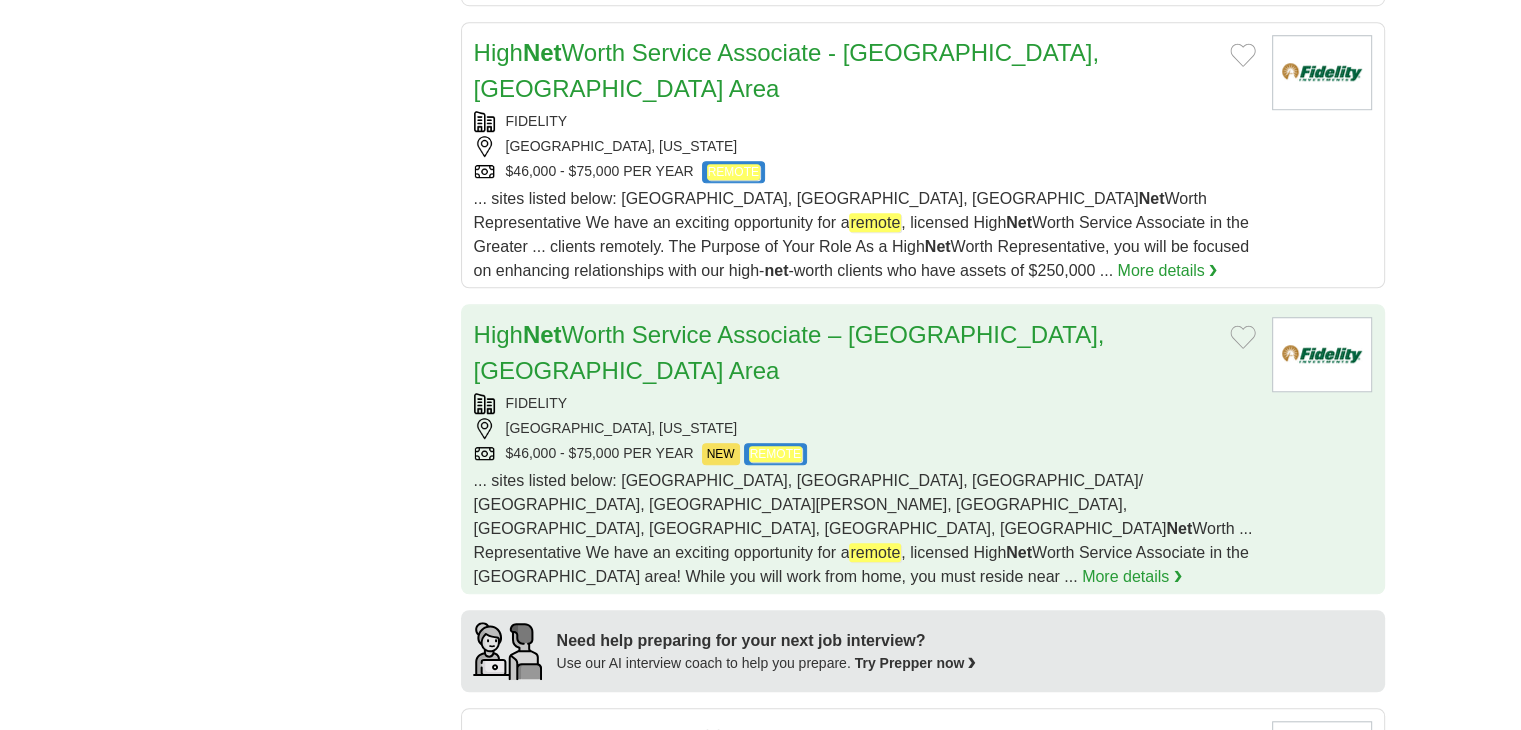 scroll, scrollTop: 1500, scrollLeft: 0, axis: vertical 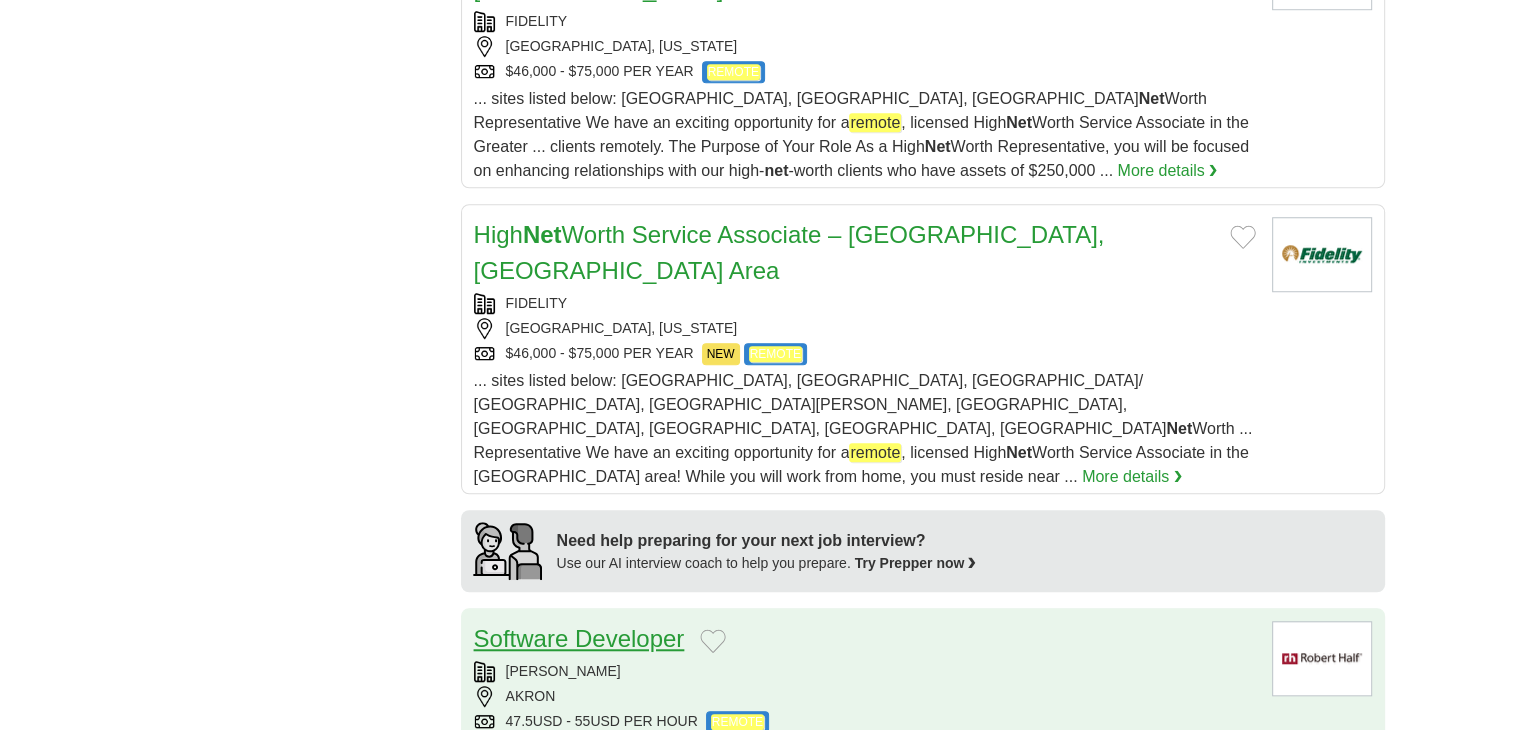 click on "Software Developer" at bounding box center [579, 638] 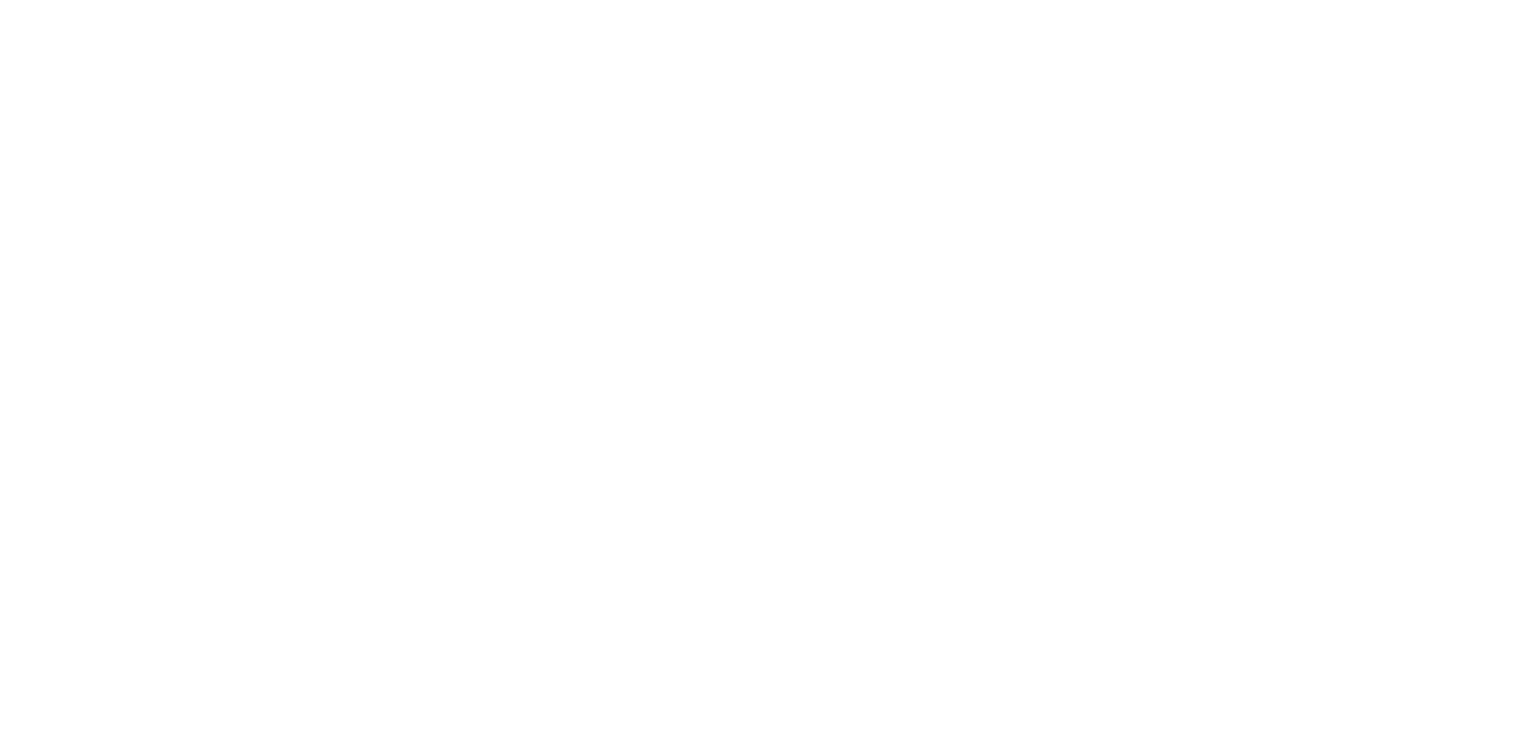 scroll, scrollTop: 3300, scrollLeft: 0, axis: vertical 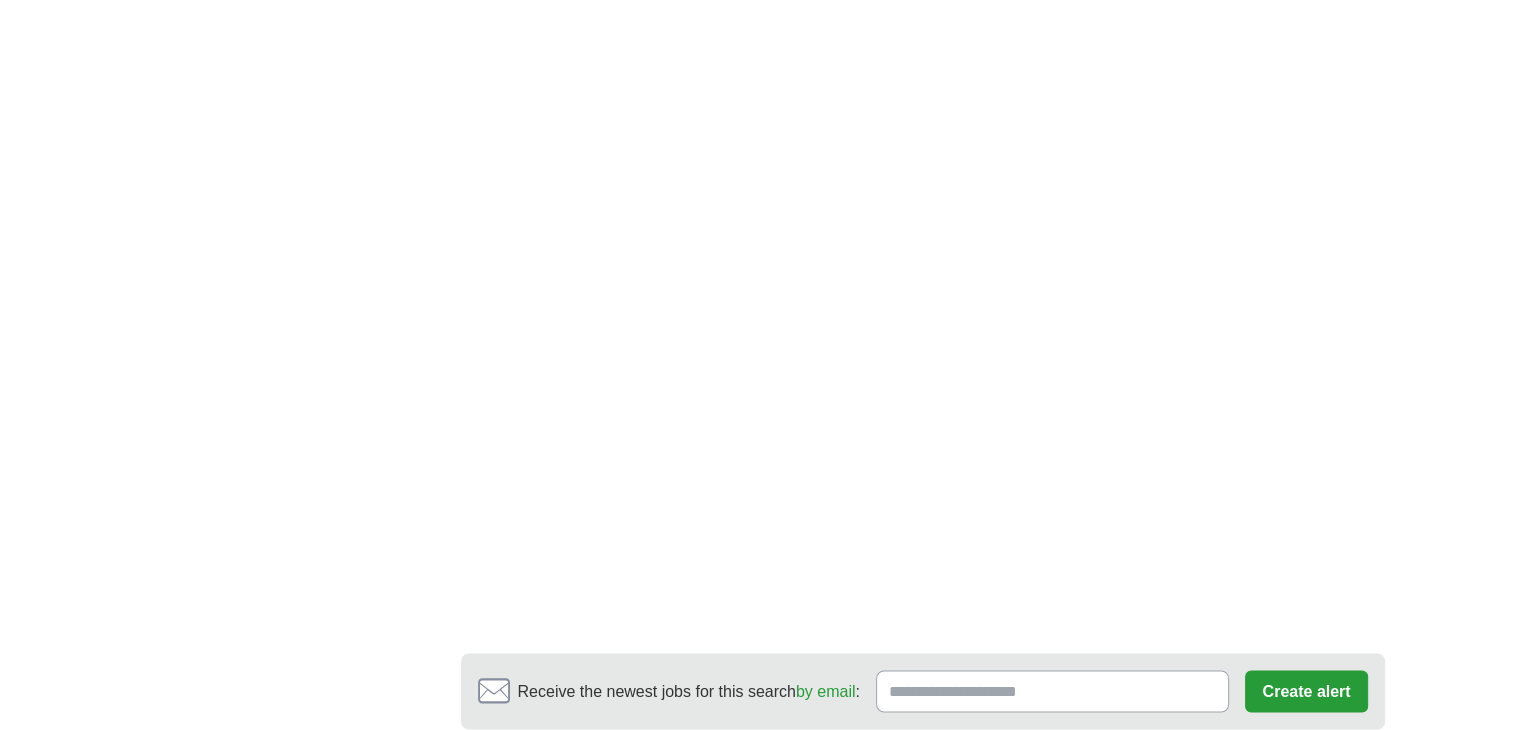 click on "5" at bounding box center (962, 795) 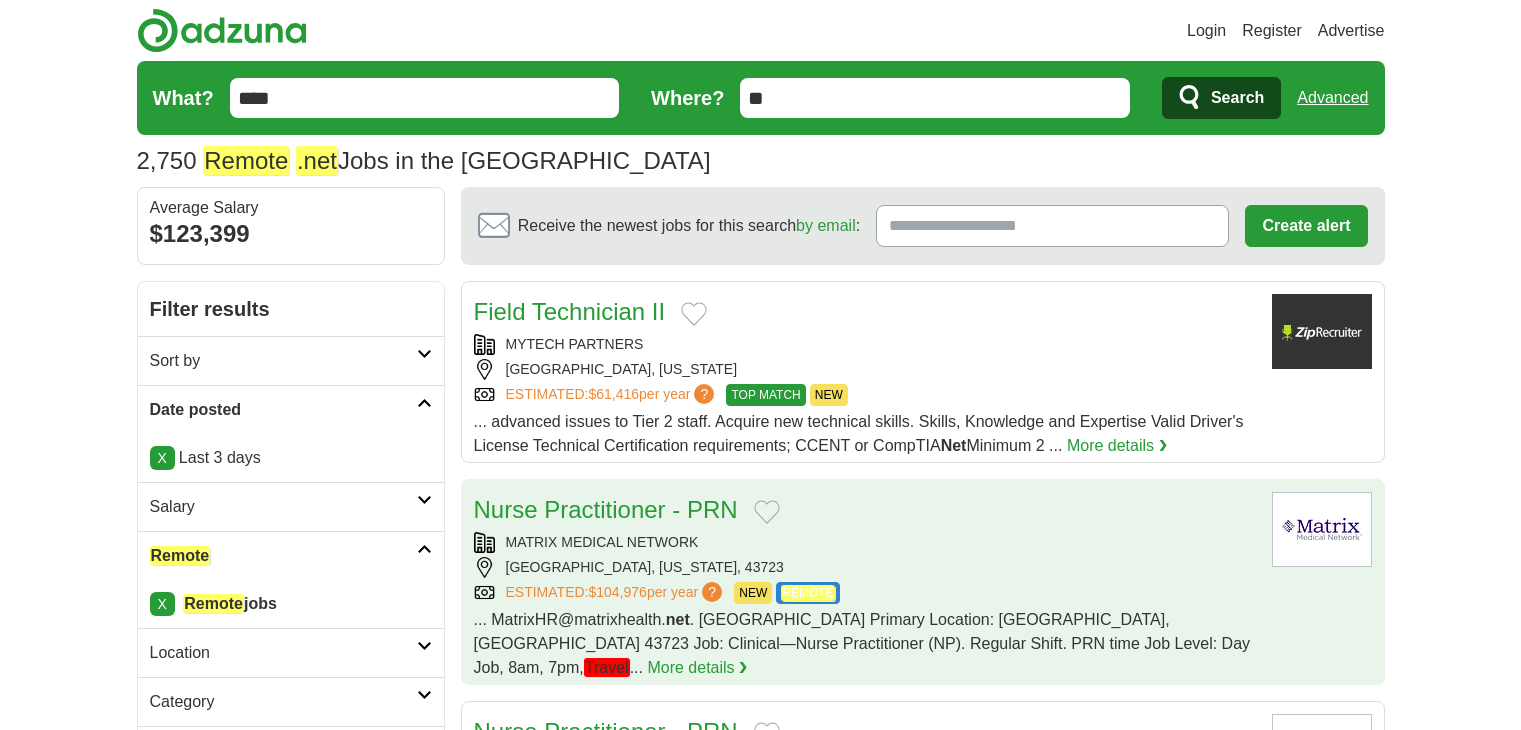 scroll, scrollTop: 0, scrollLeft: 0, axis: both 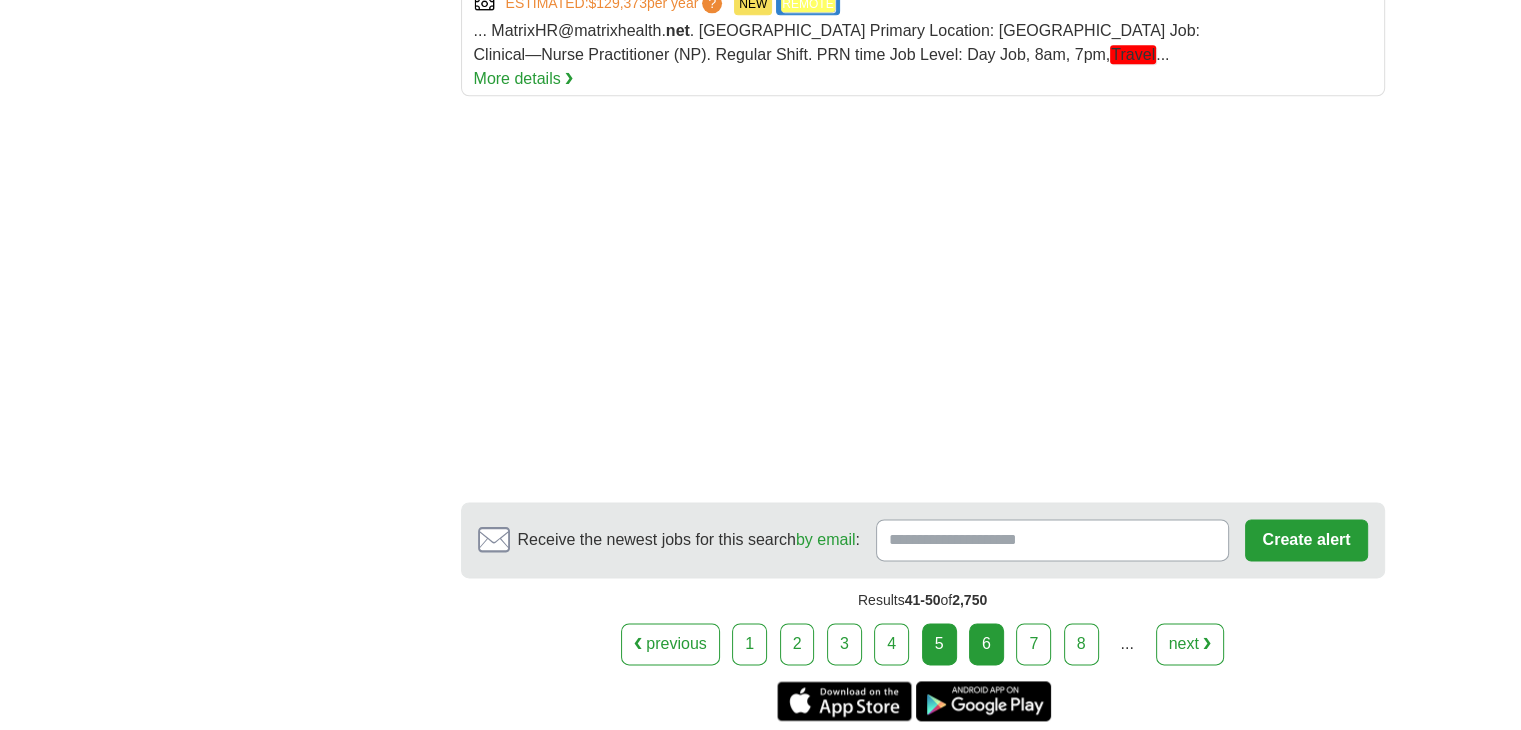 click on "6" at bounding box center (986, 644) 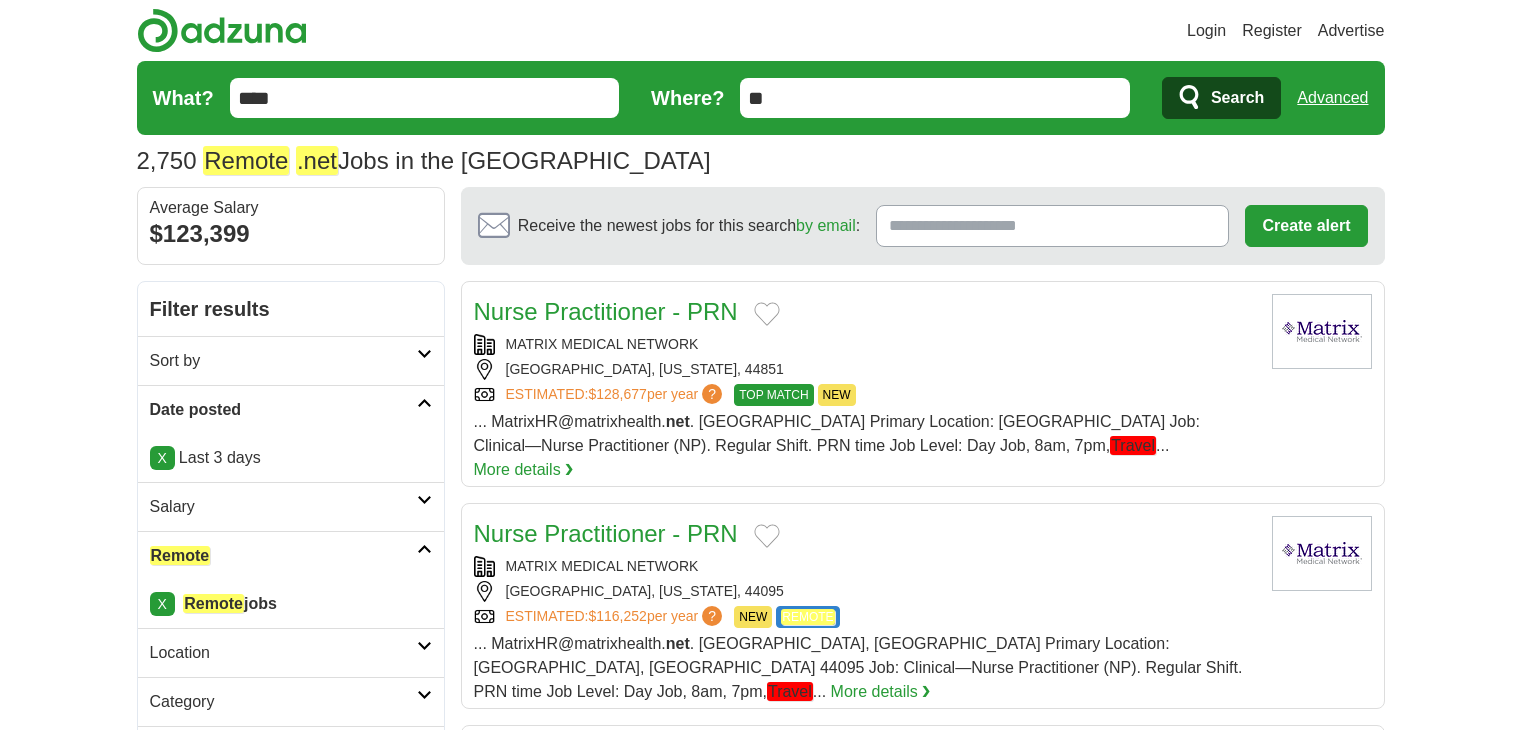 scroll, scrollTop: 0, scrollLeft: 0, axis: both 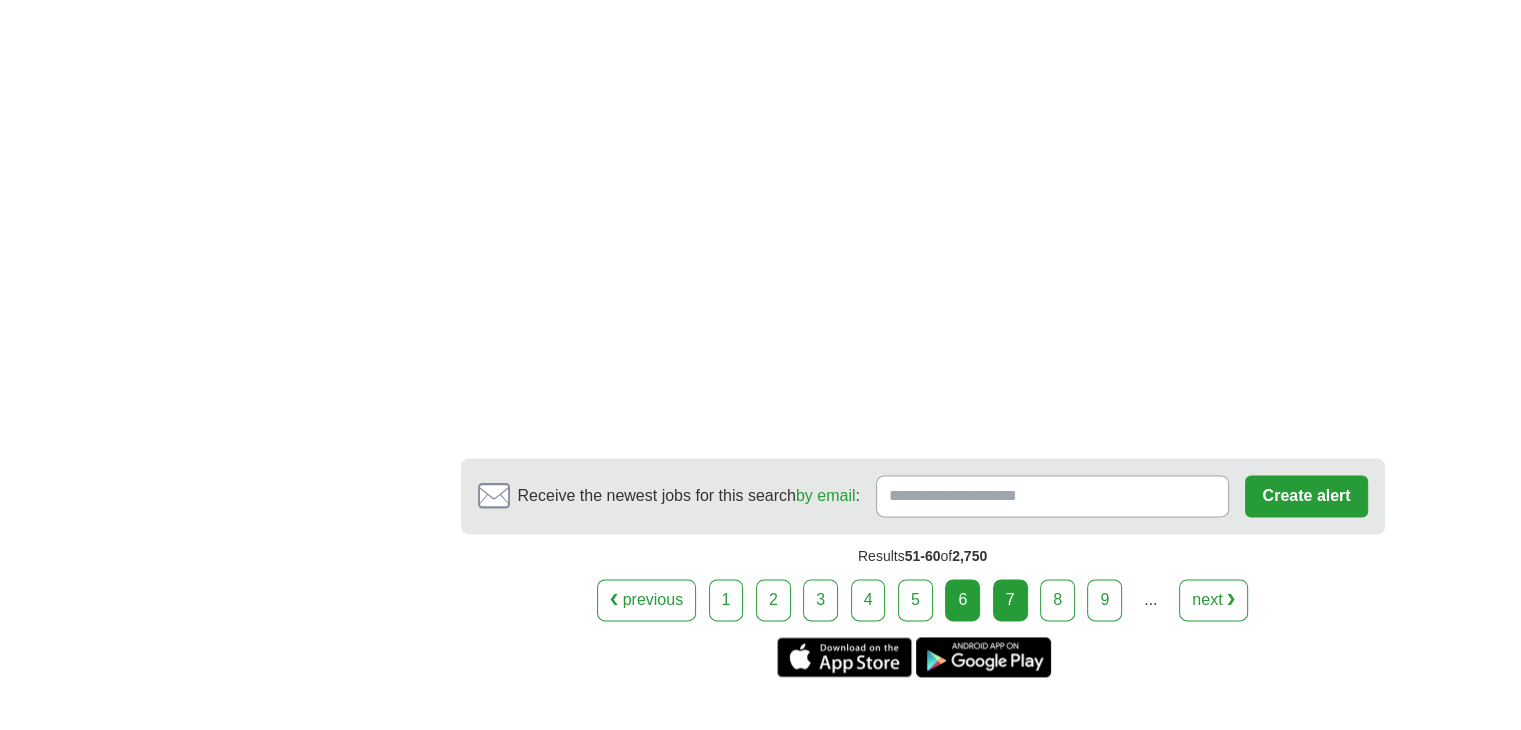 click on "7" at bounding box center [1010, 600] 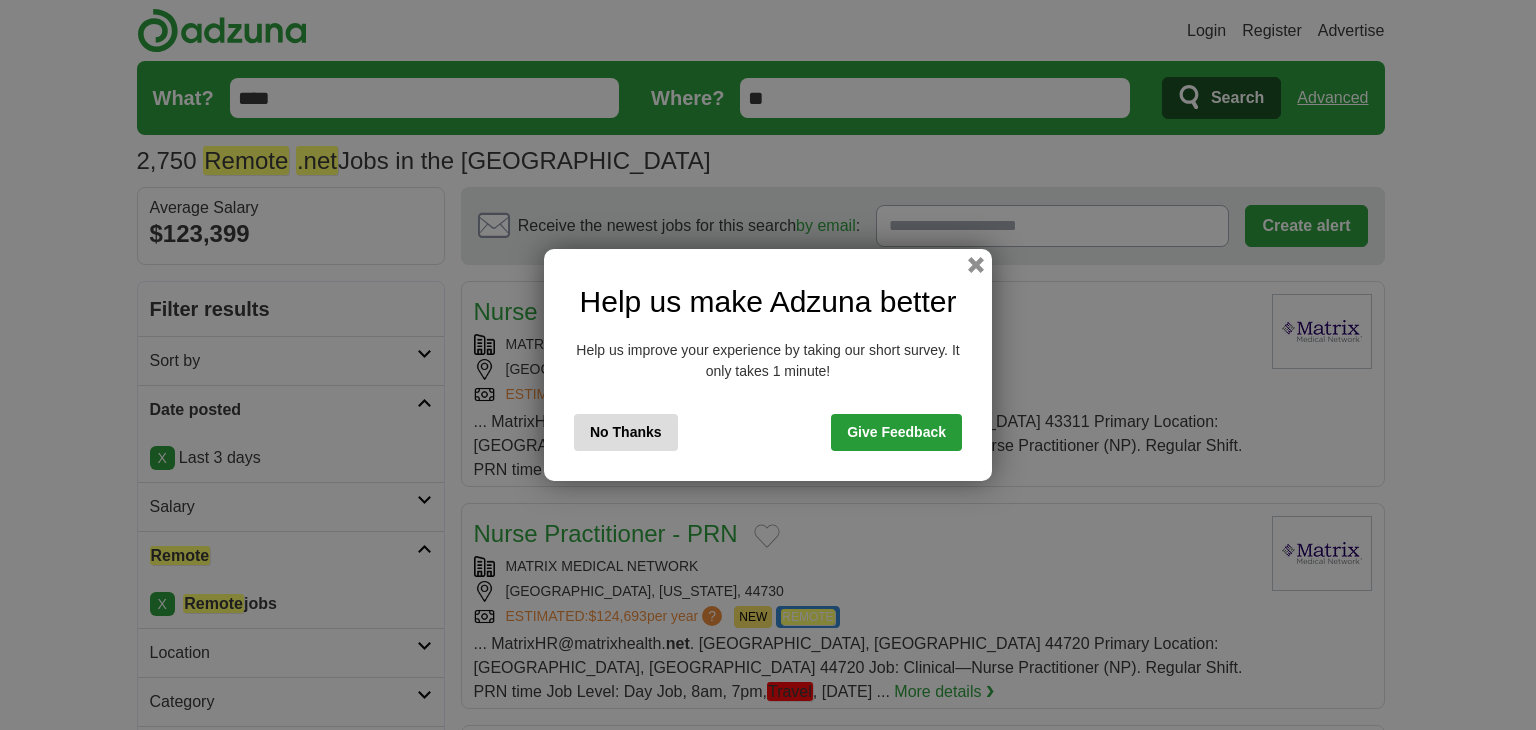 scroll, scrollTop: 0, scrollLeft: 0, axis: both 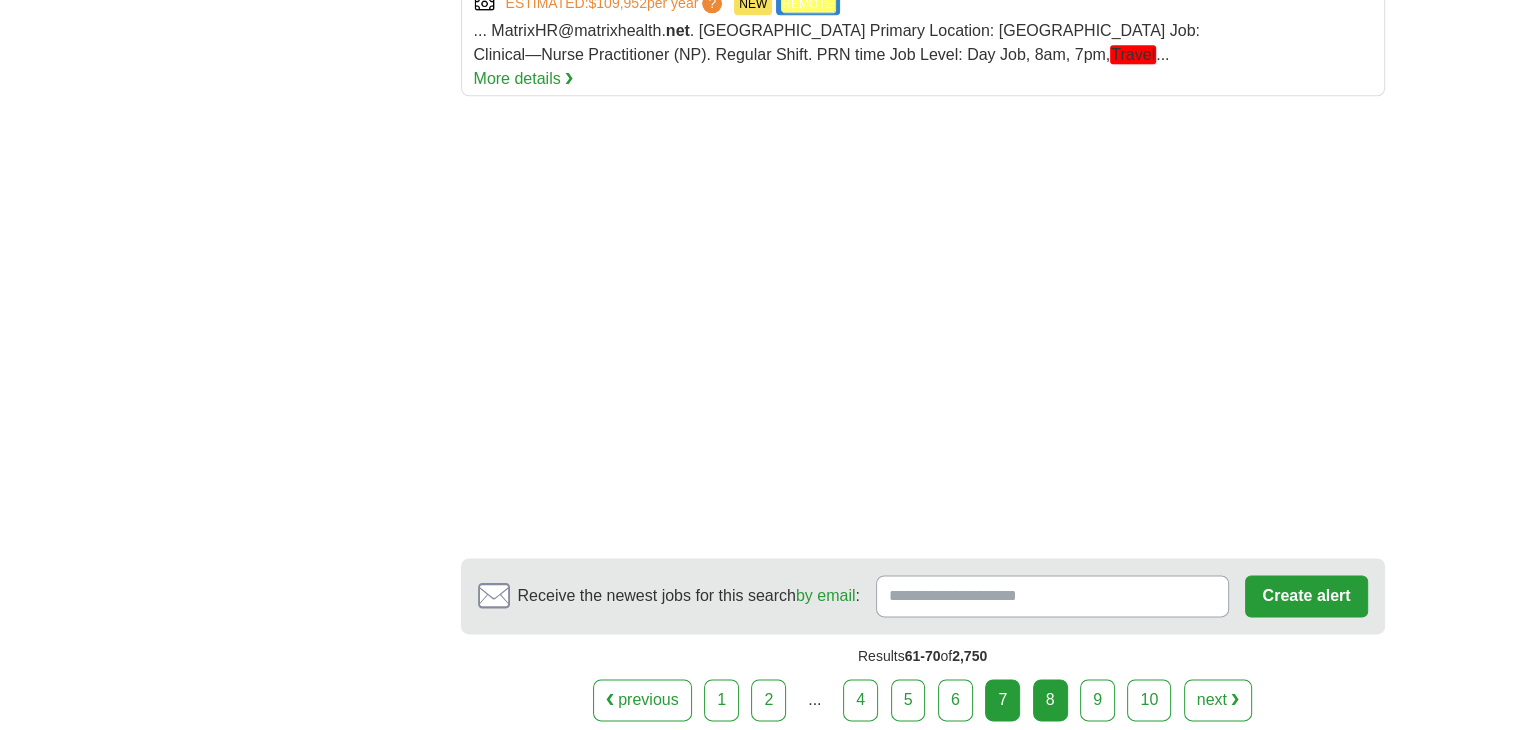click on "8" at bounding box center (1050, 700) 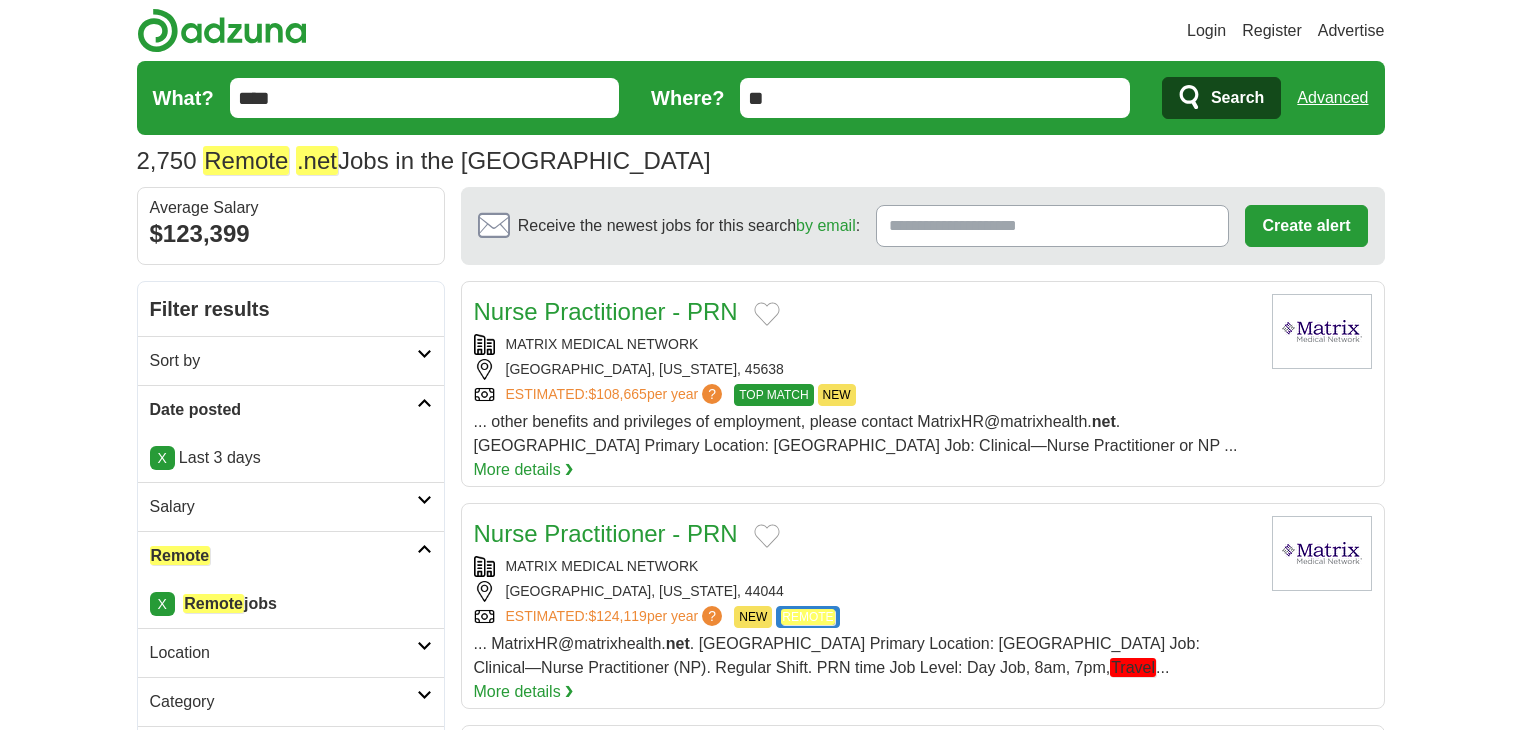 scroll, scrollTop: 0, scrollLeft: 0, axis: both 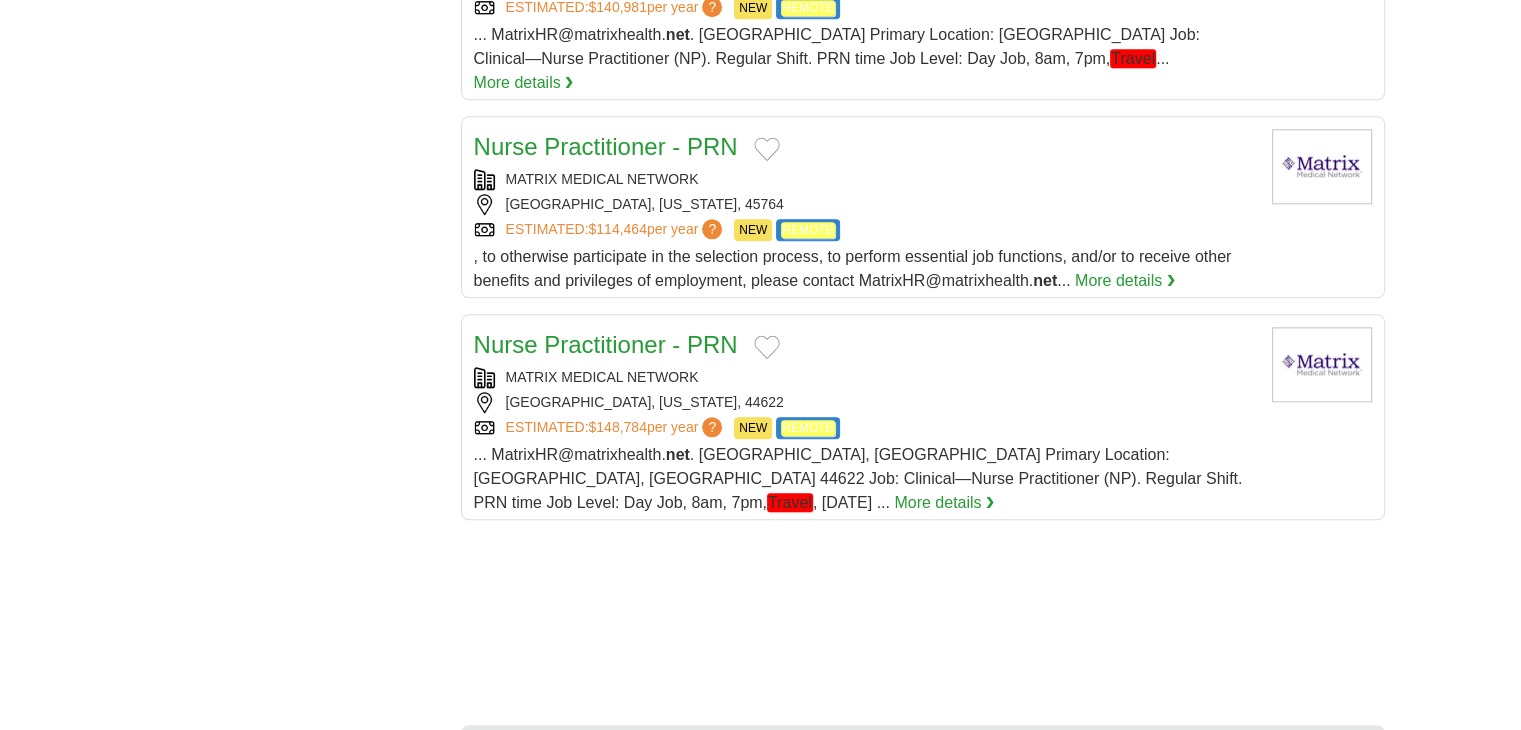 click on "9" at bounding box center (1045, 867) 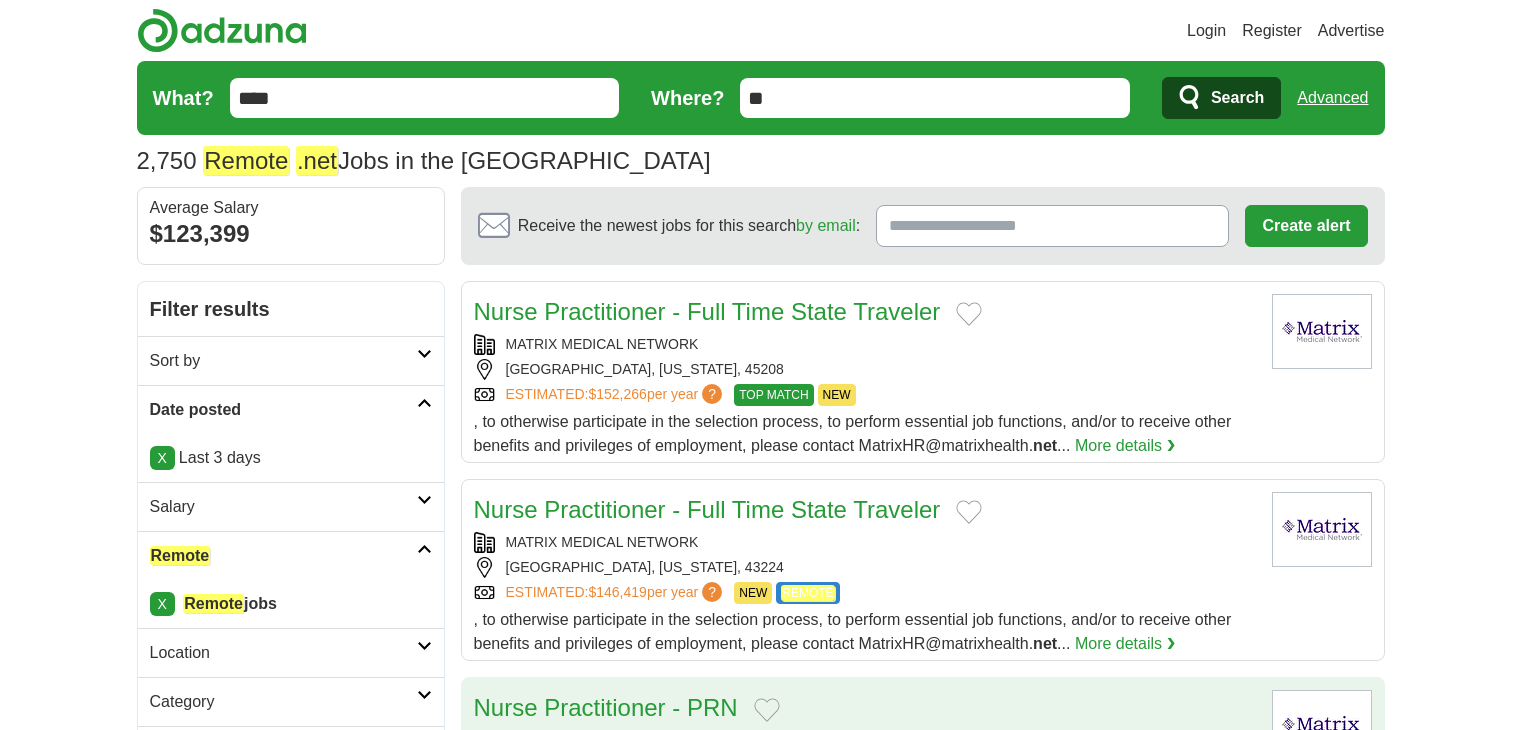 scroll, scrollTop: 0, scrollLeft: 0, axis: both 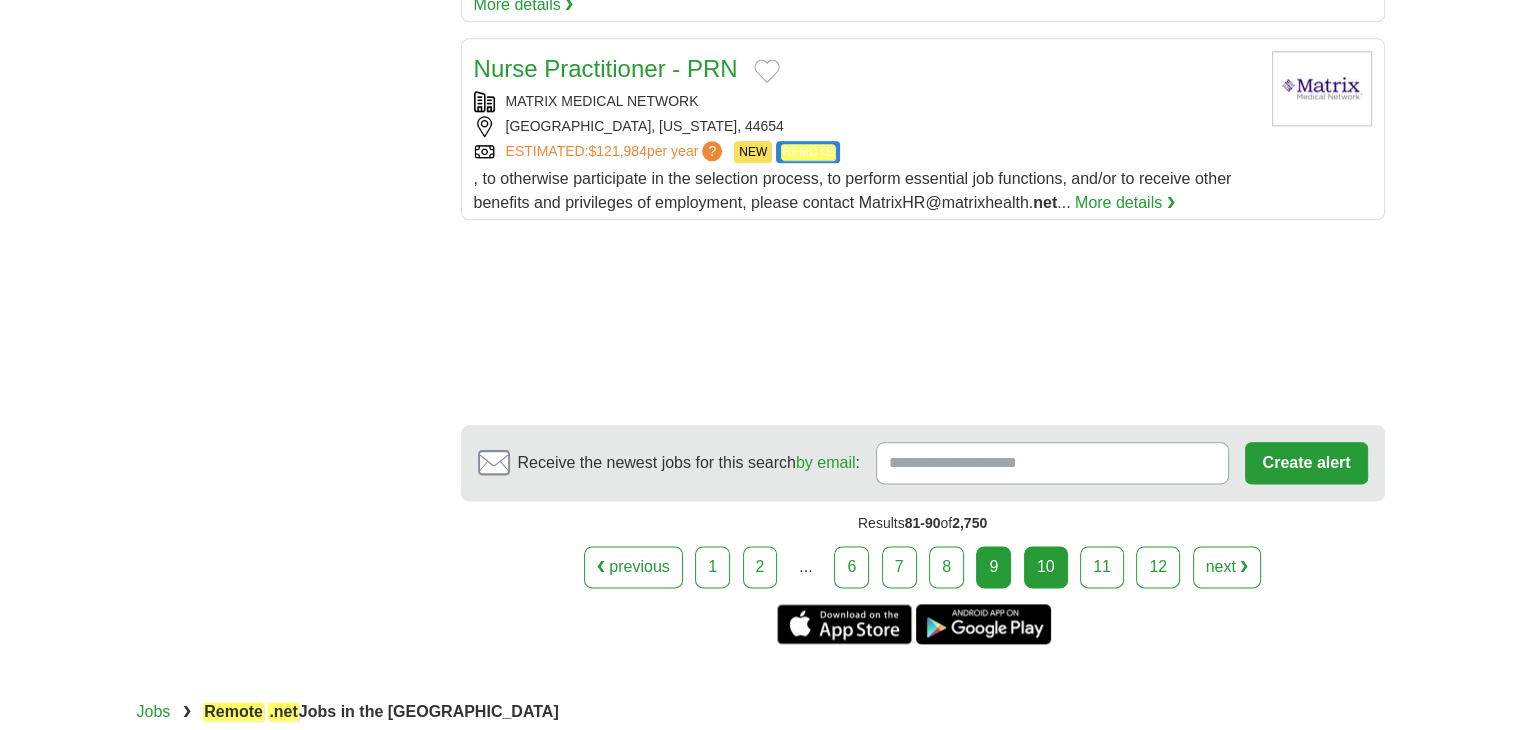 click on "10" at bounding box center [1046, 567] 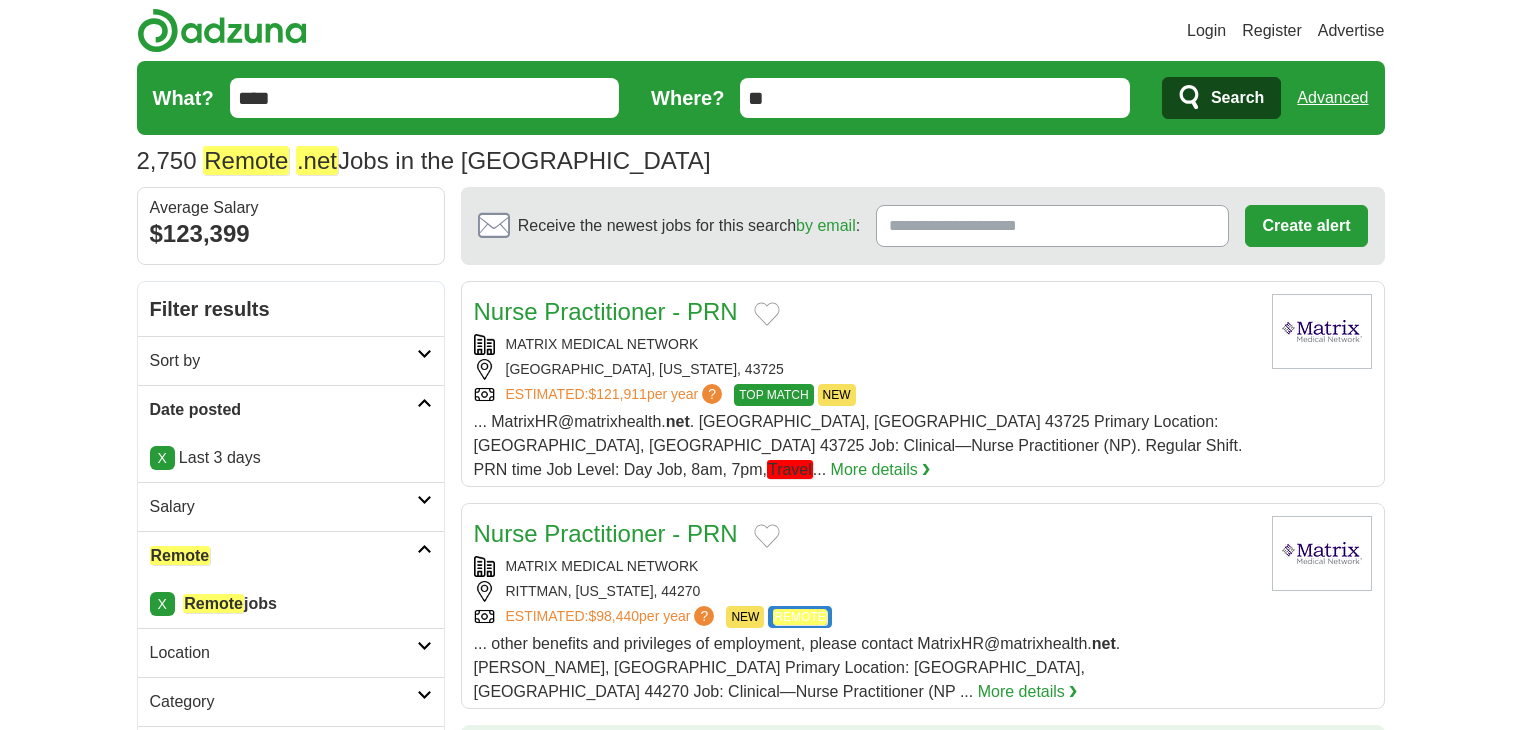 scroll, scrollTop: 500, scrollLeft: 0, axis: vertical 